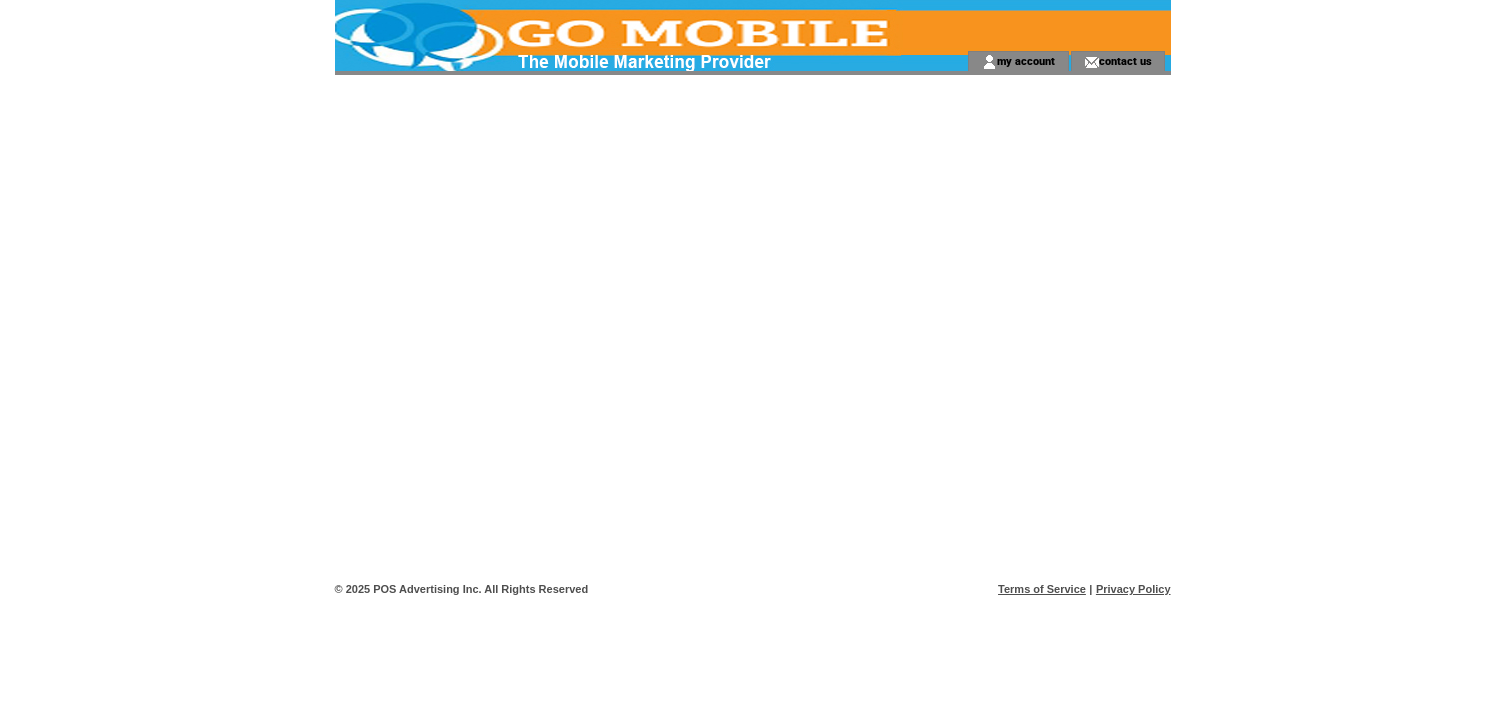 scroll, scrollTop: 0, scrollLeft: 0, axis: both 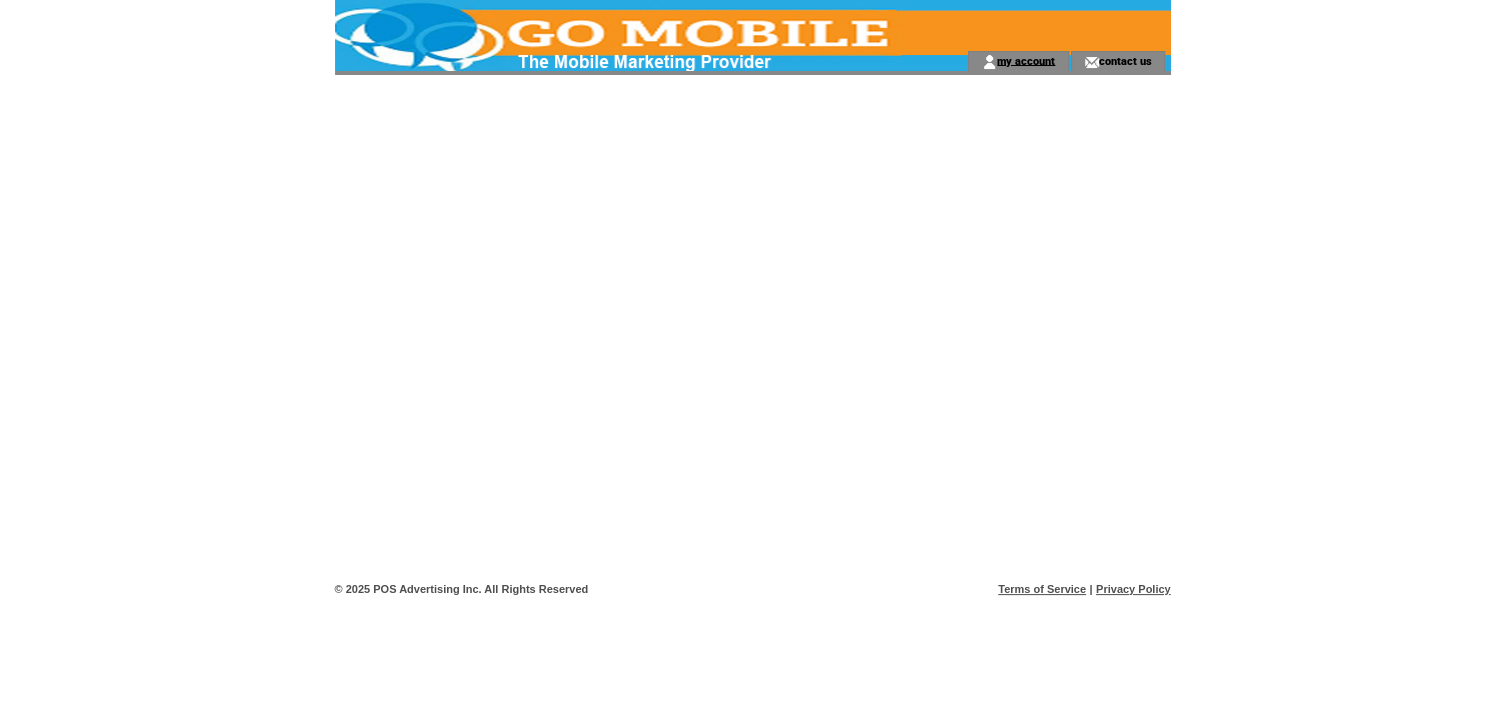 click on "my account" at bounding box center (1026, 60) 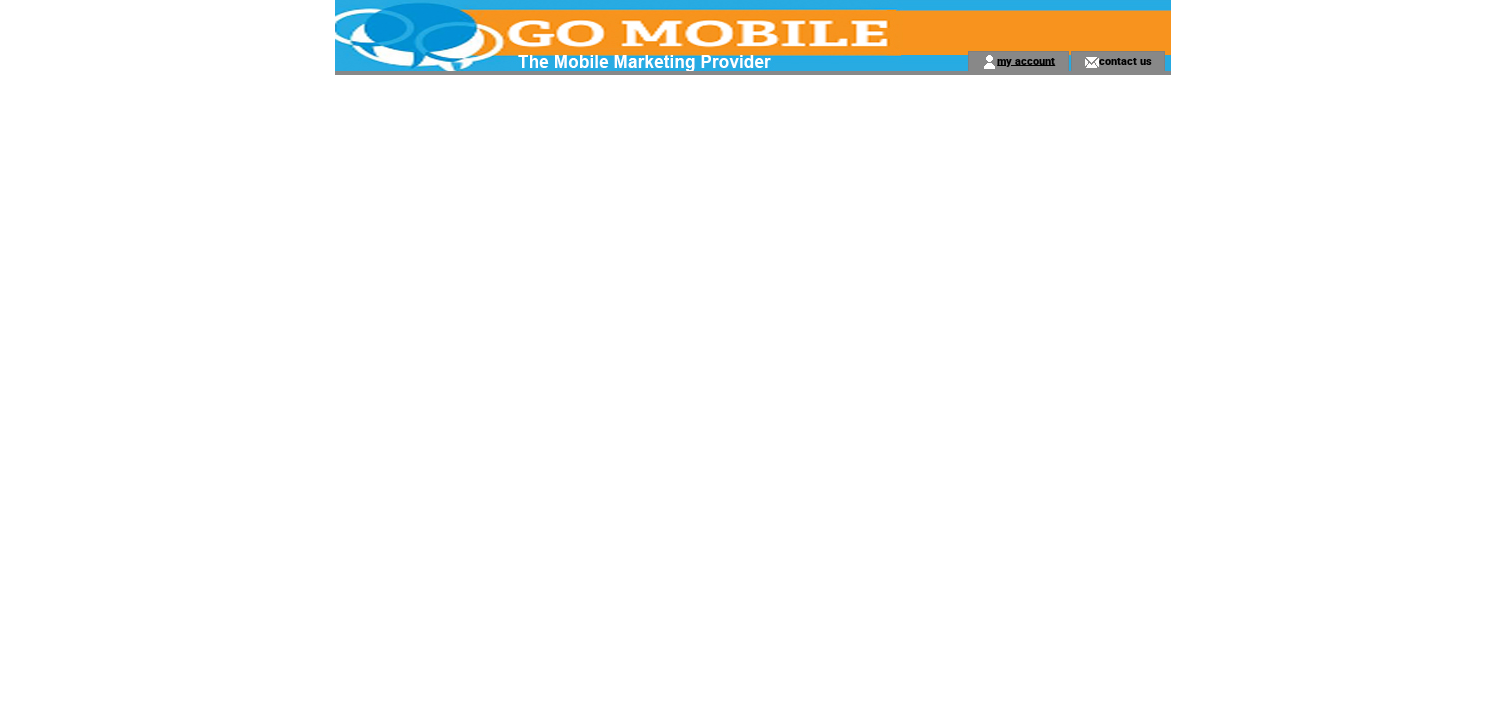 scroll, scrollTop: 0, scrollLeft: 0, axis: both 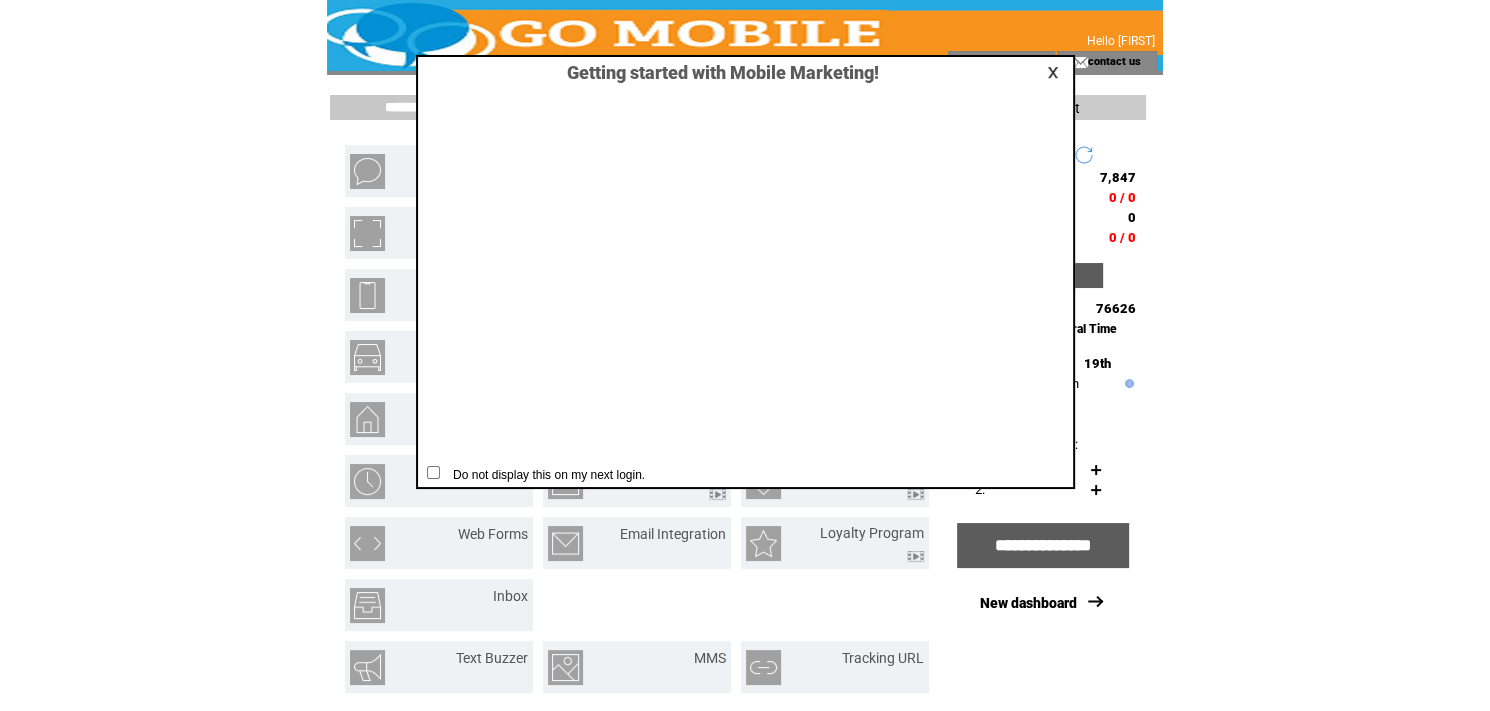 click at bounding box center (1056, 72) 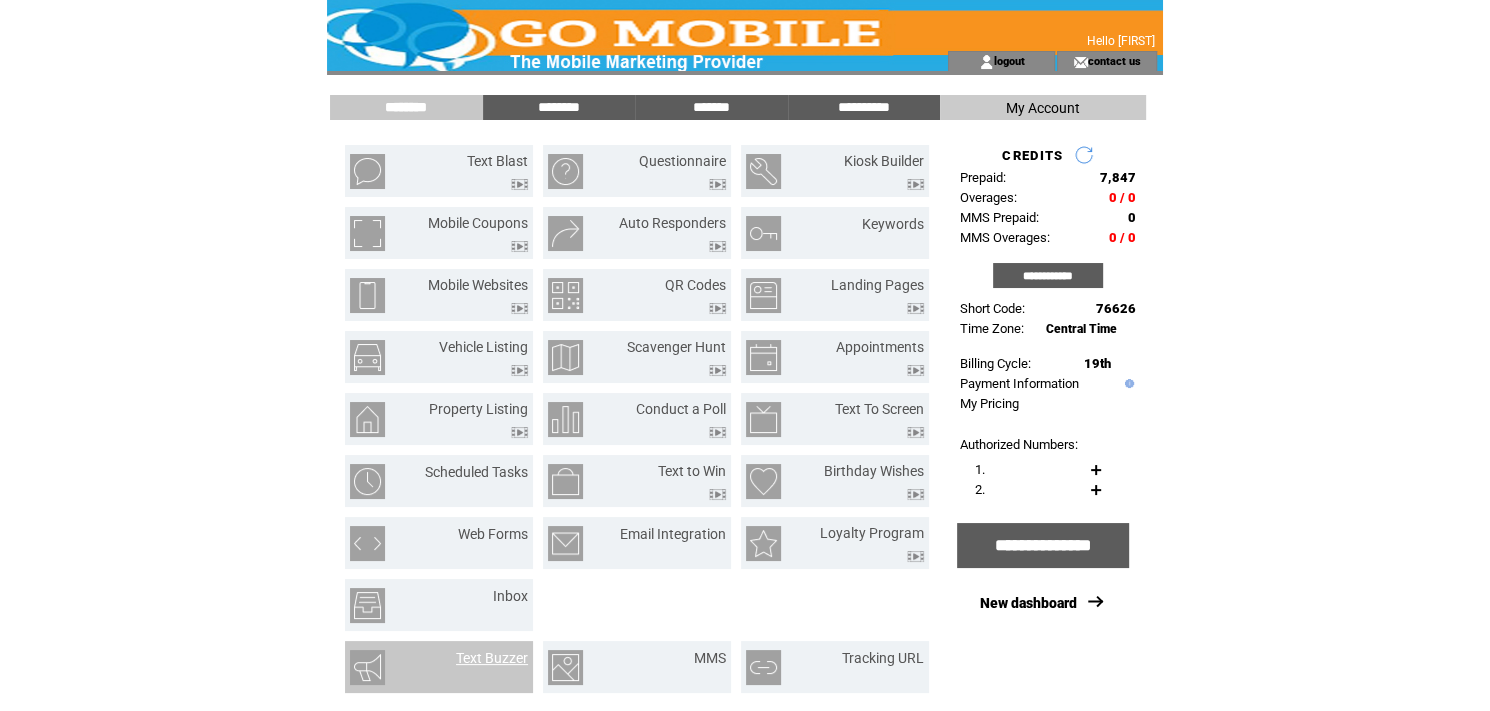 click on "Text Buzzer" at bounding box center (492, 658) 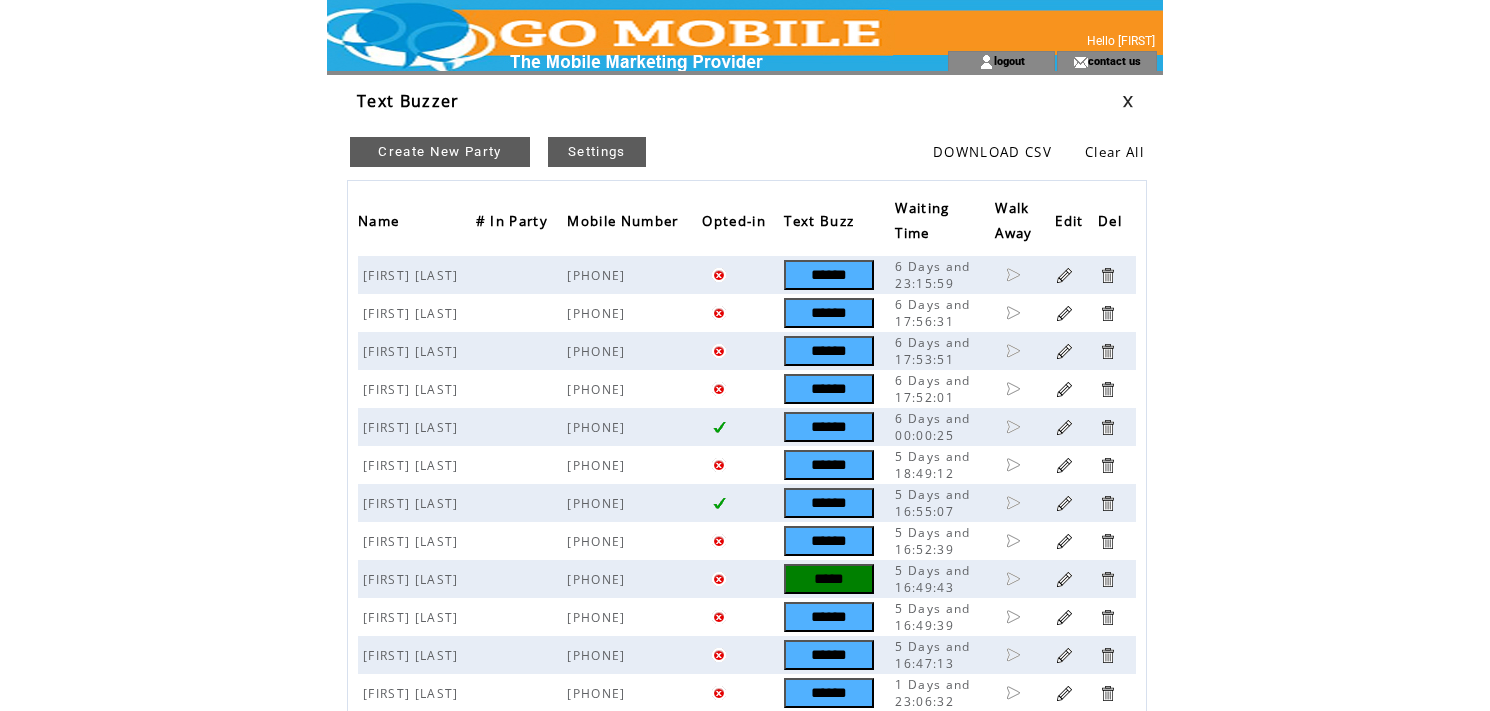scroll, scrollTop: 0, scrollLeft: 0, axis: both 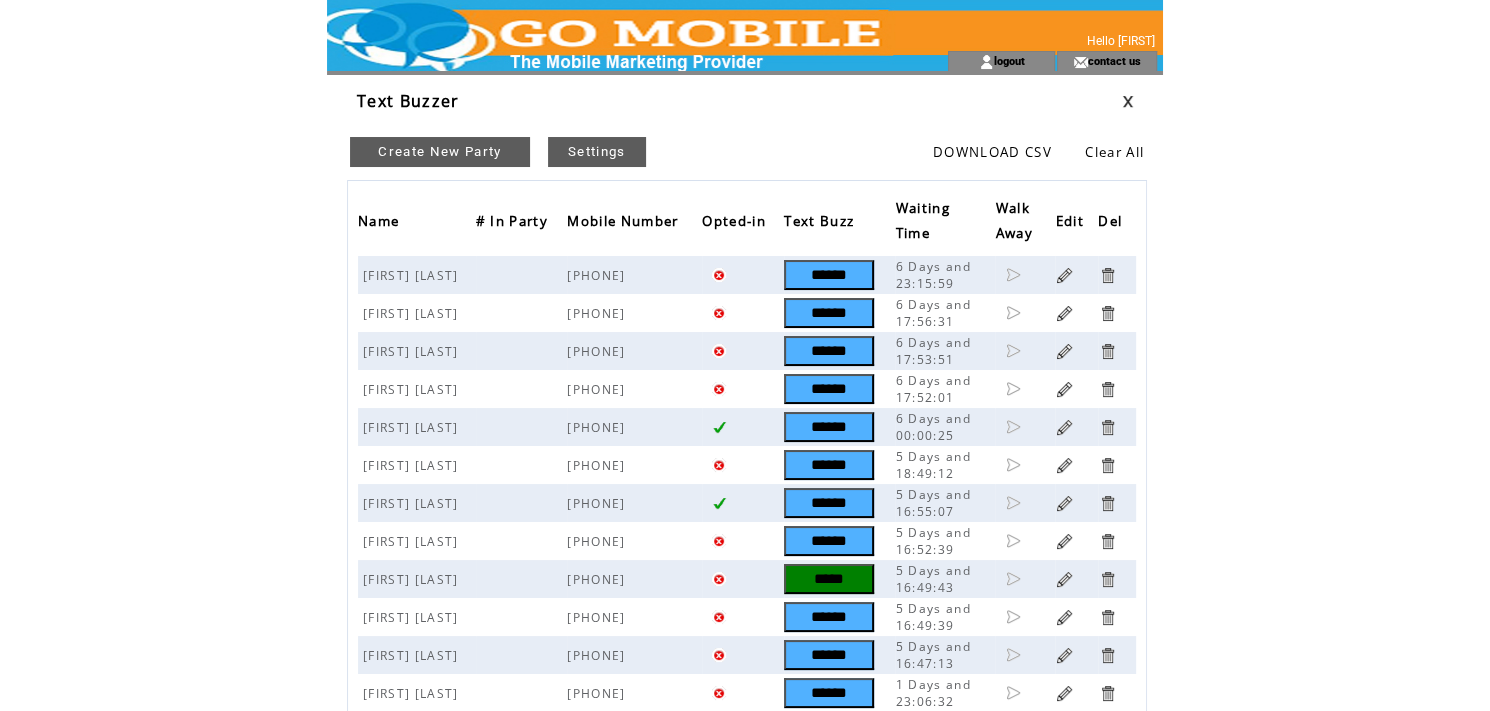 click at bounding box center [1107, 275] 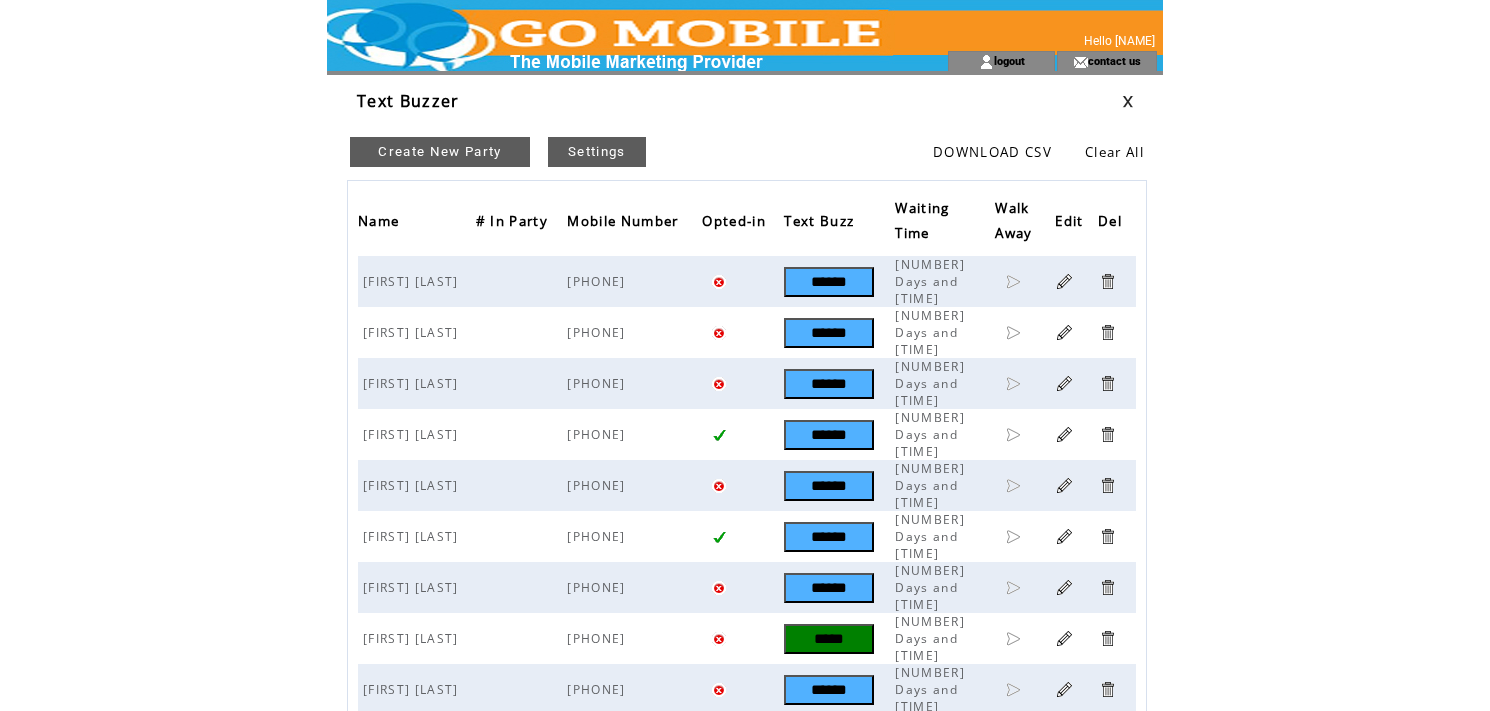 scroll, scrollTop: 0, scrollLeft: 0, axis: both 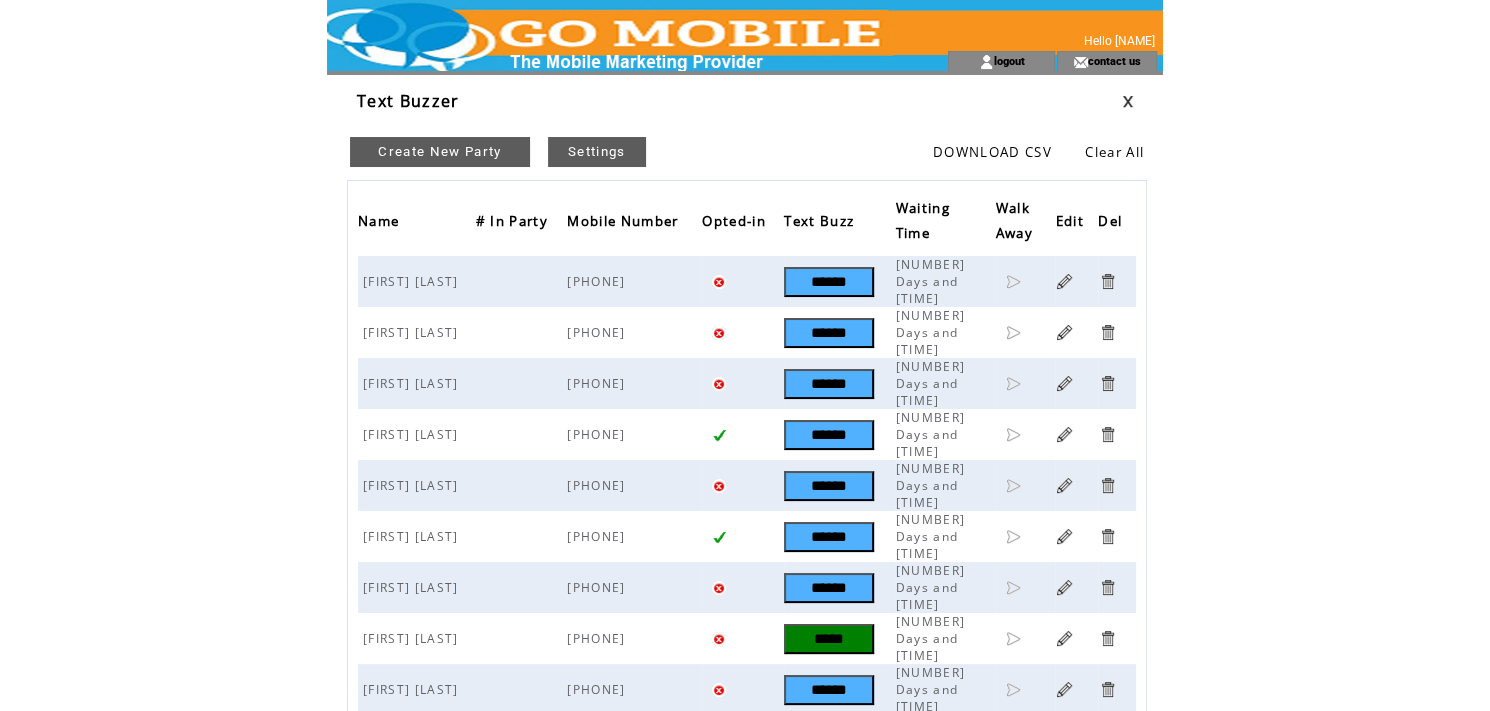 click at bounding box center [1107, 281] 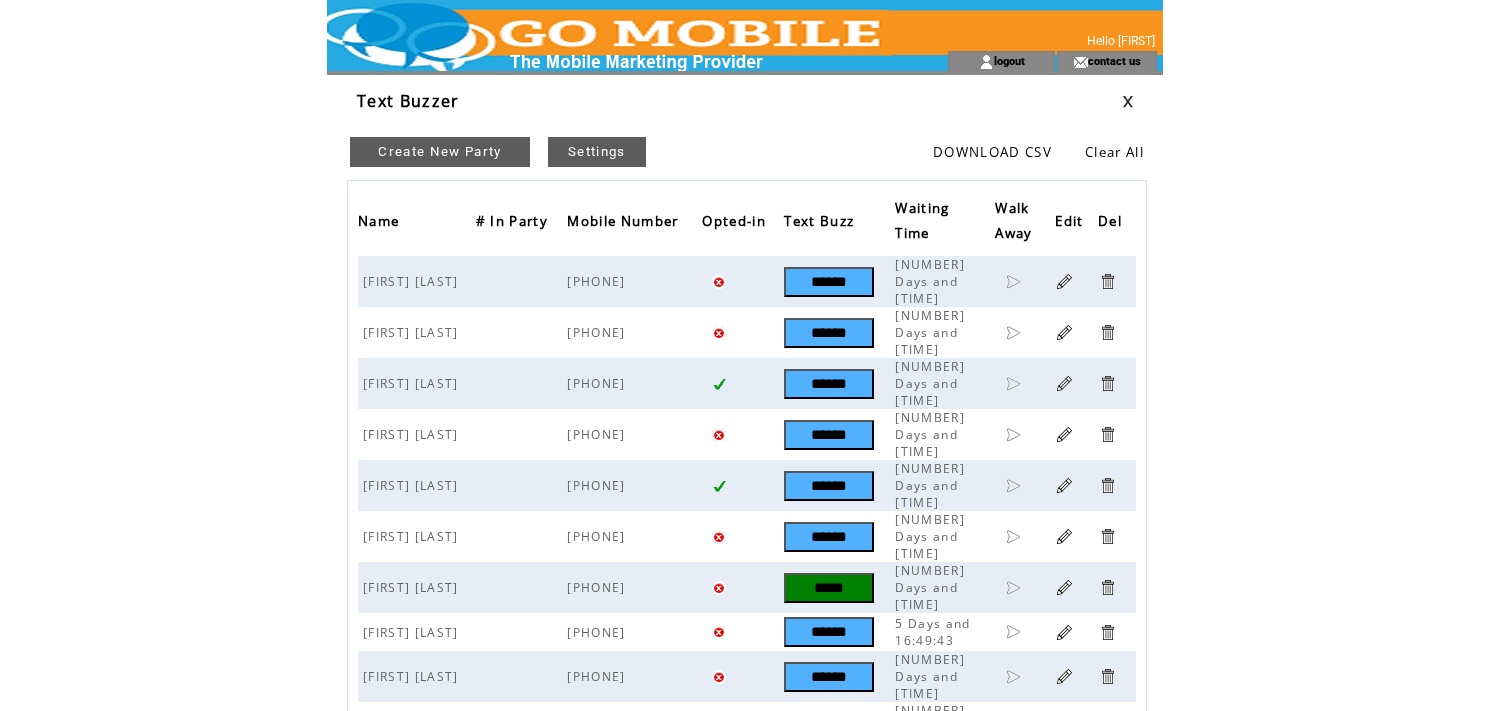 scroll, scrollTop: 0, scrollLeft: 0, axis: both 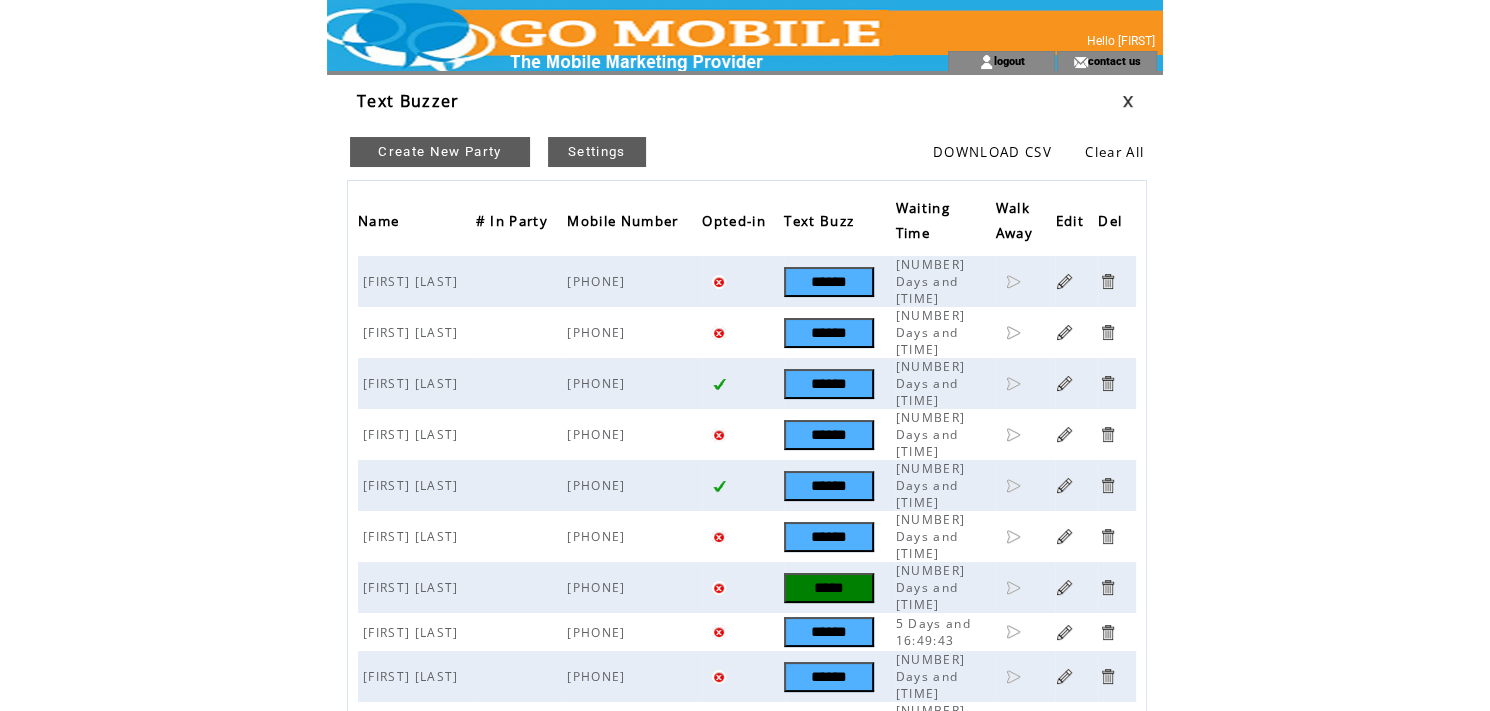 click at bounding box center [1107, 281] 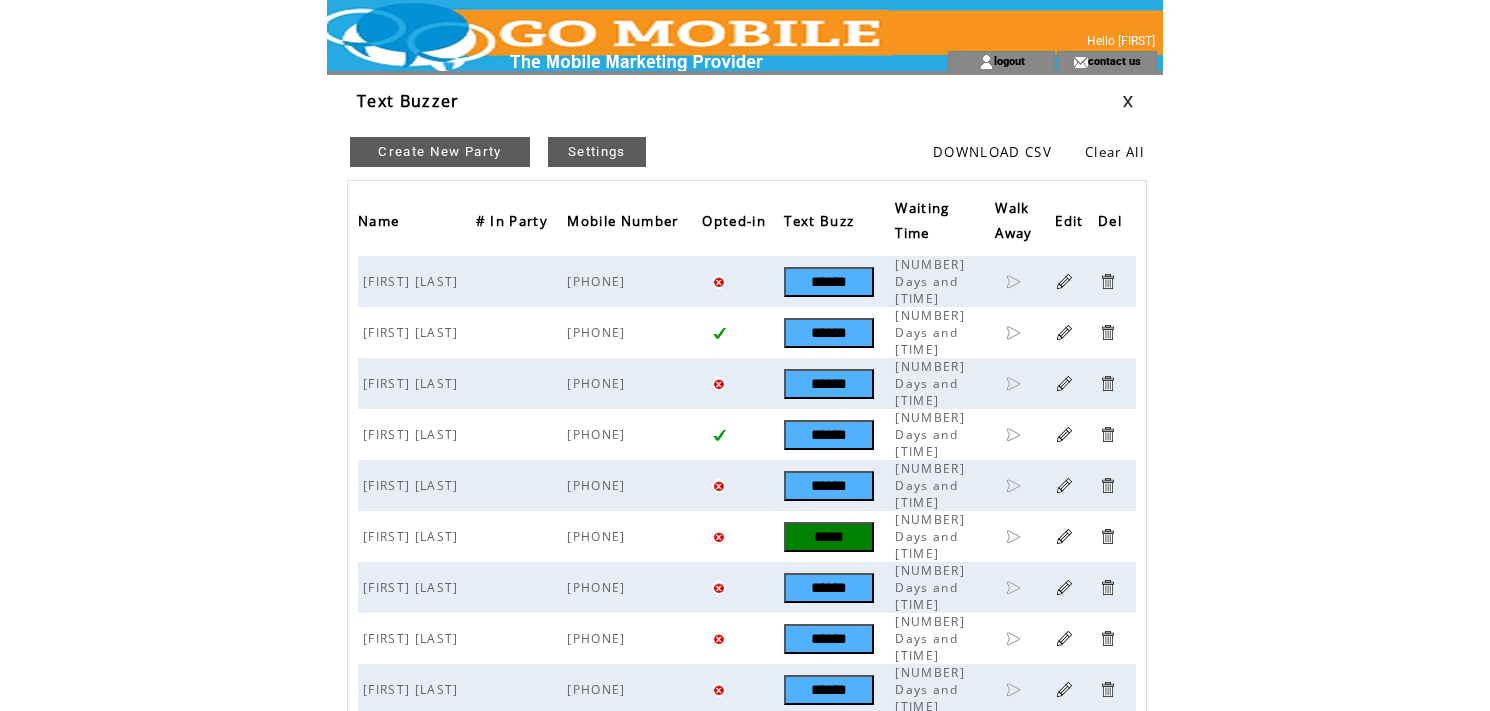 scroll, scrollTop: 0, scrollLeft: 0, axis: both 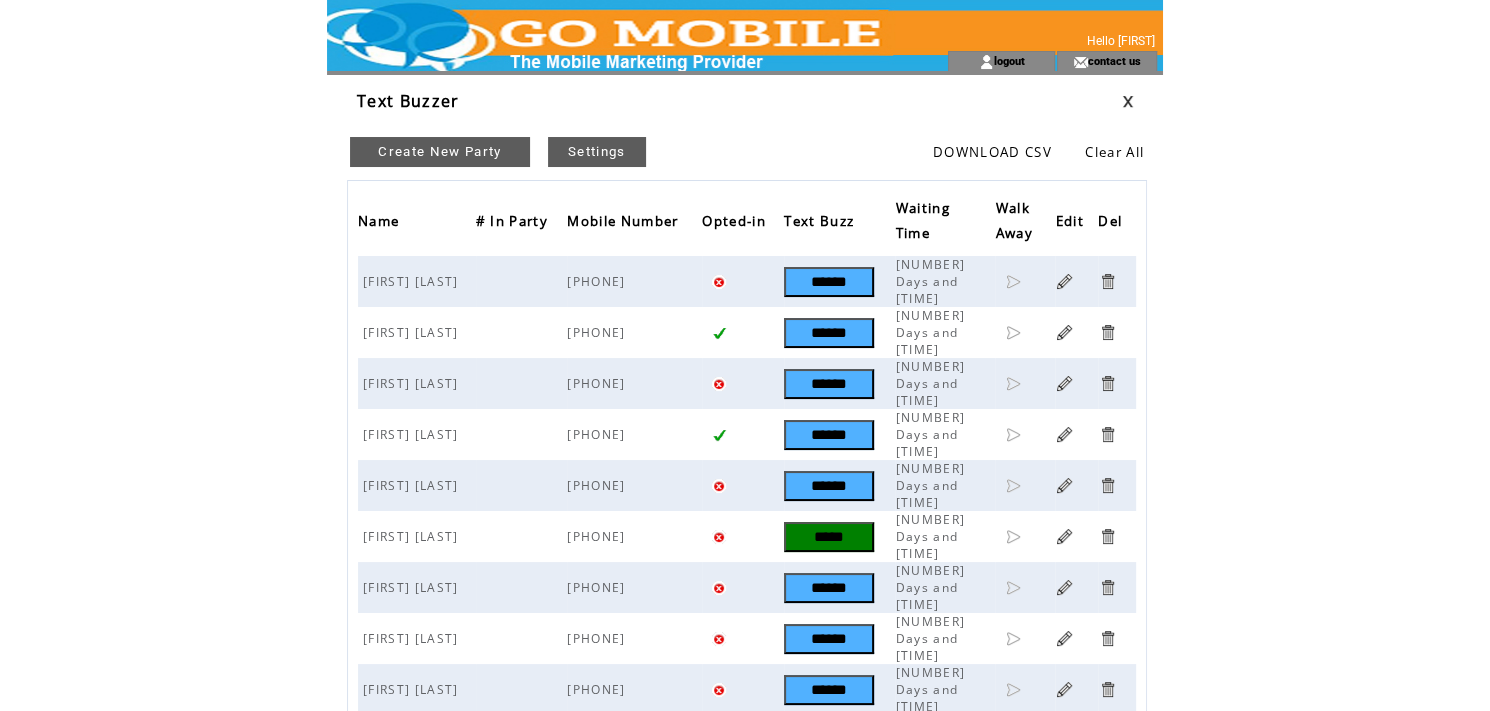 click at bounding box center (1107, 281) 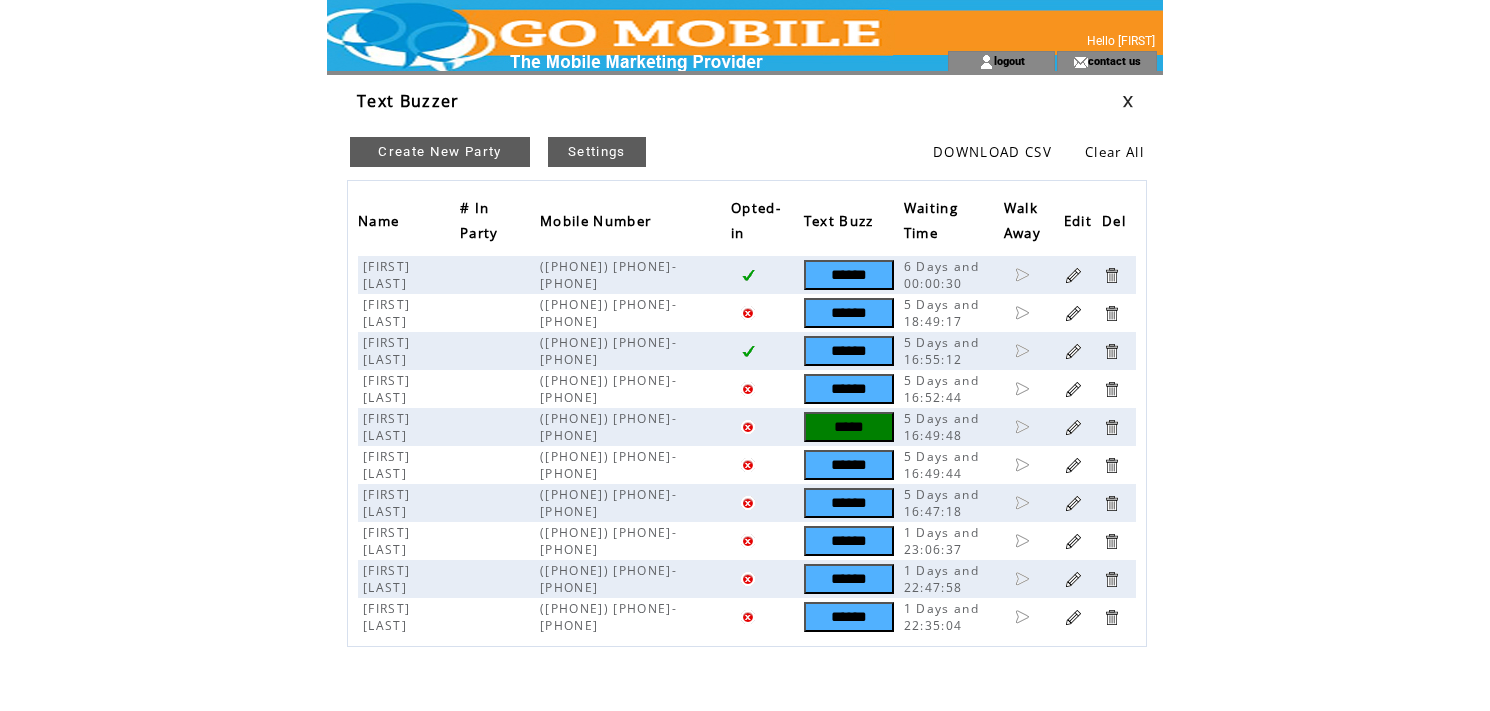 scroll, scrollTop: 0, scrollLeft: 0, axis: both 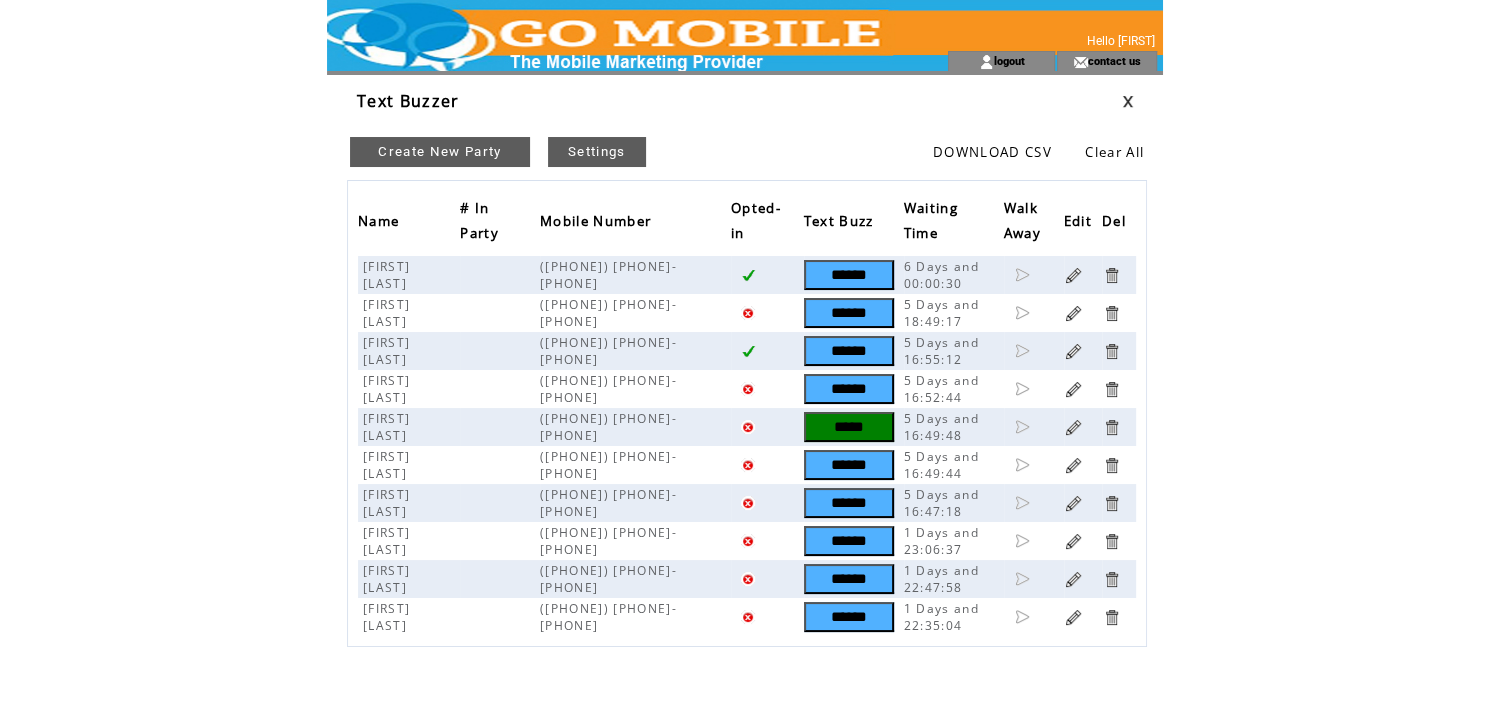 click at bounding box center (1111, 275) 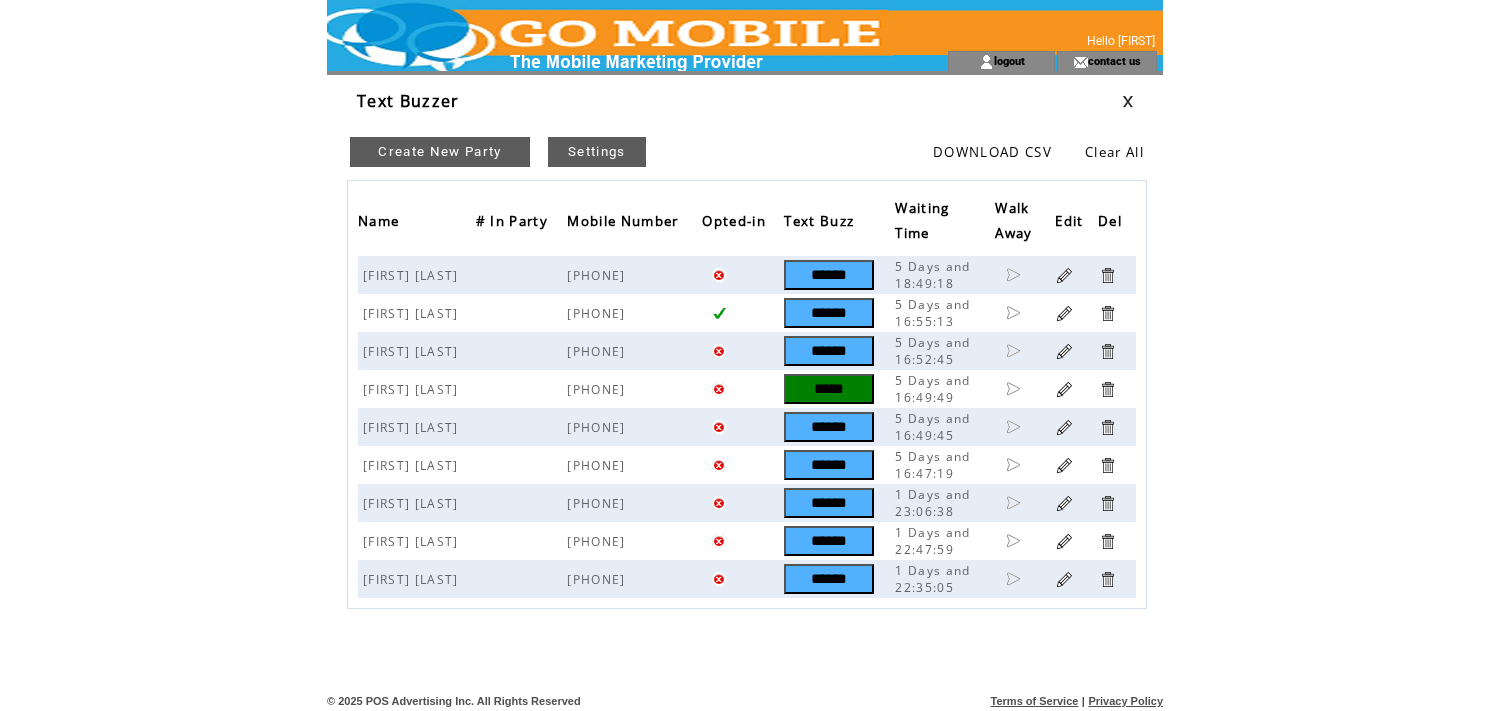 scroll, scrollTop: 0, scrollLeft: 0, axis: both 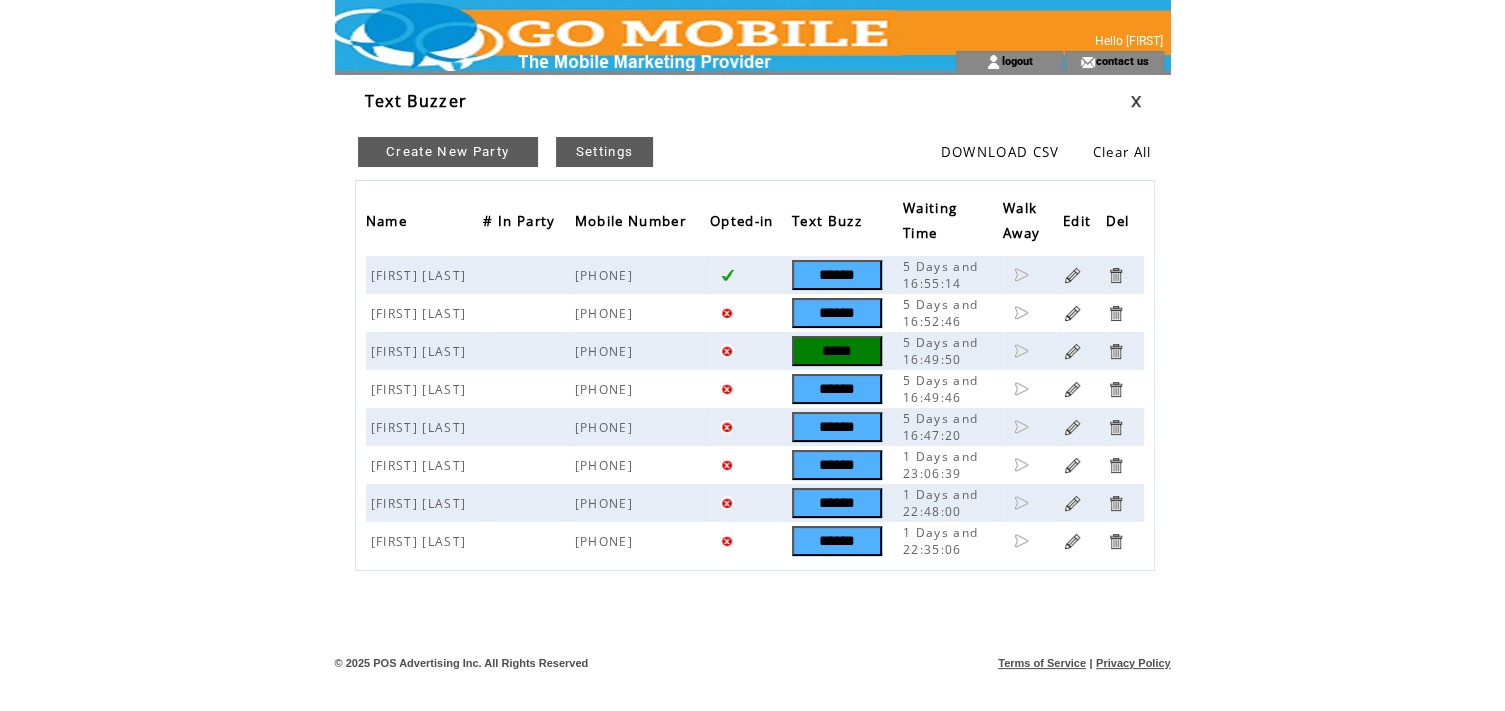 click at bounding box center [1115, 275] 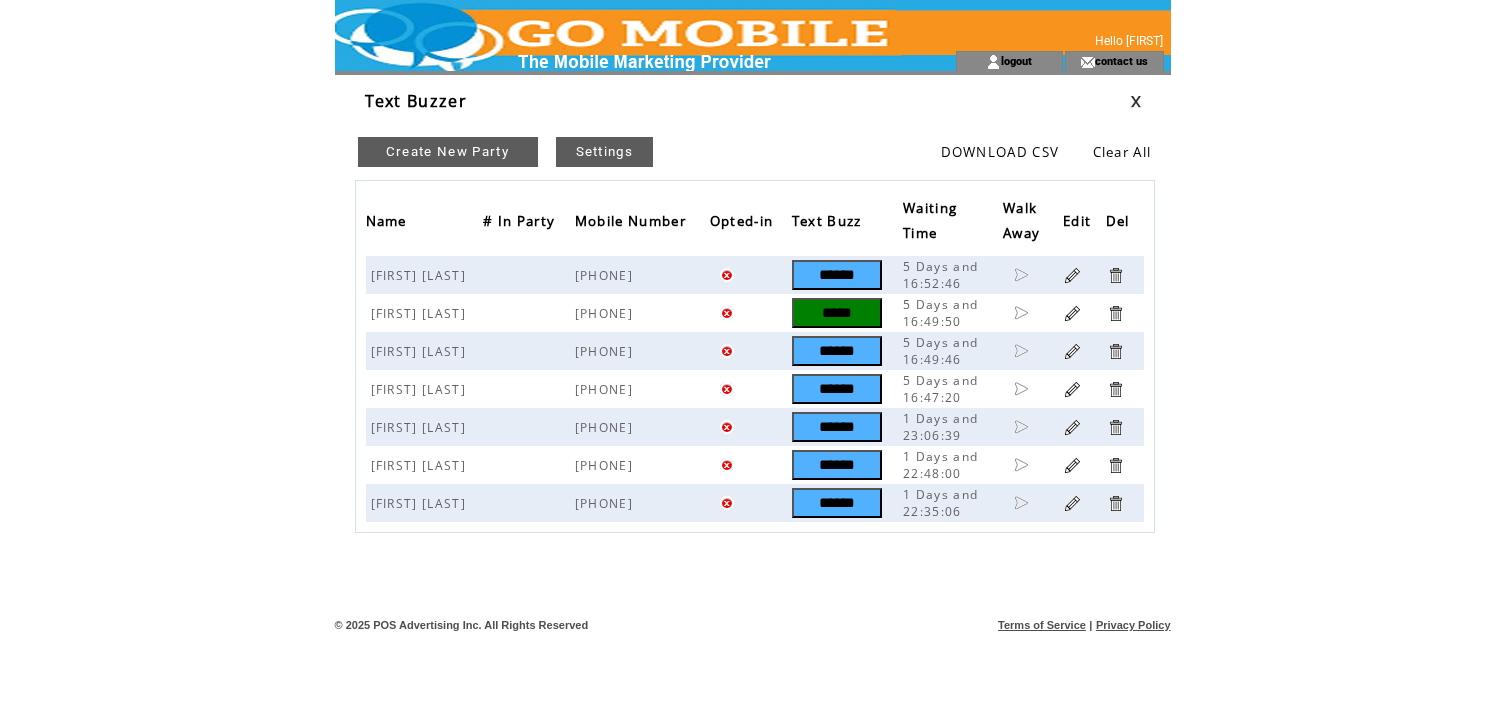 scroll, scrollTop: 0, scrollLeft: 0, axis: both 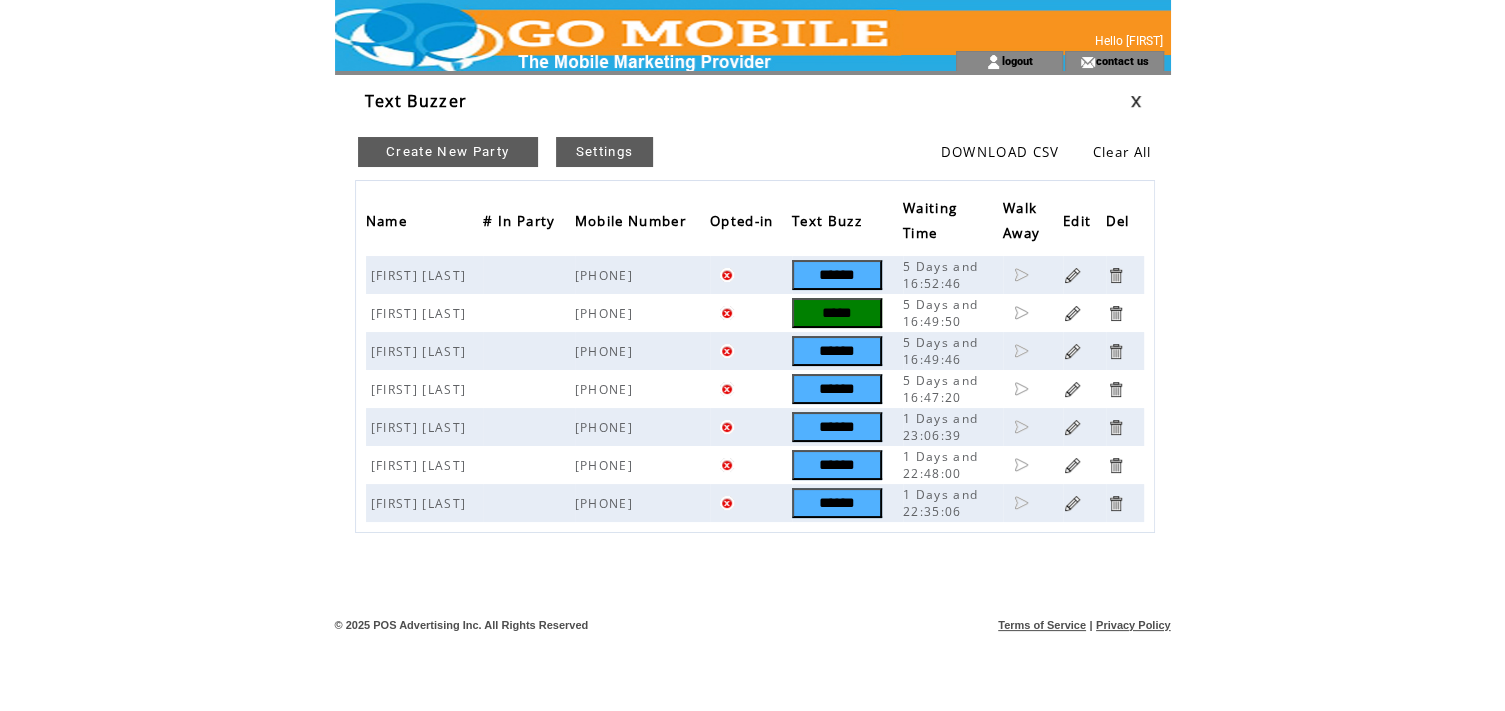 click at bounding box center [1115, 275] 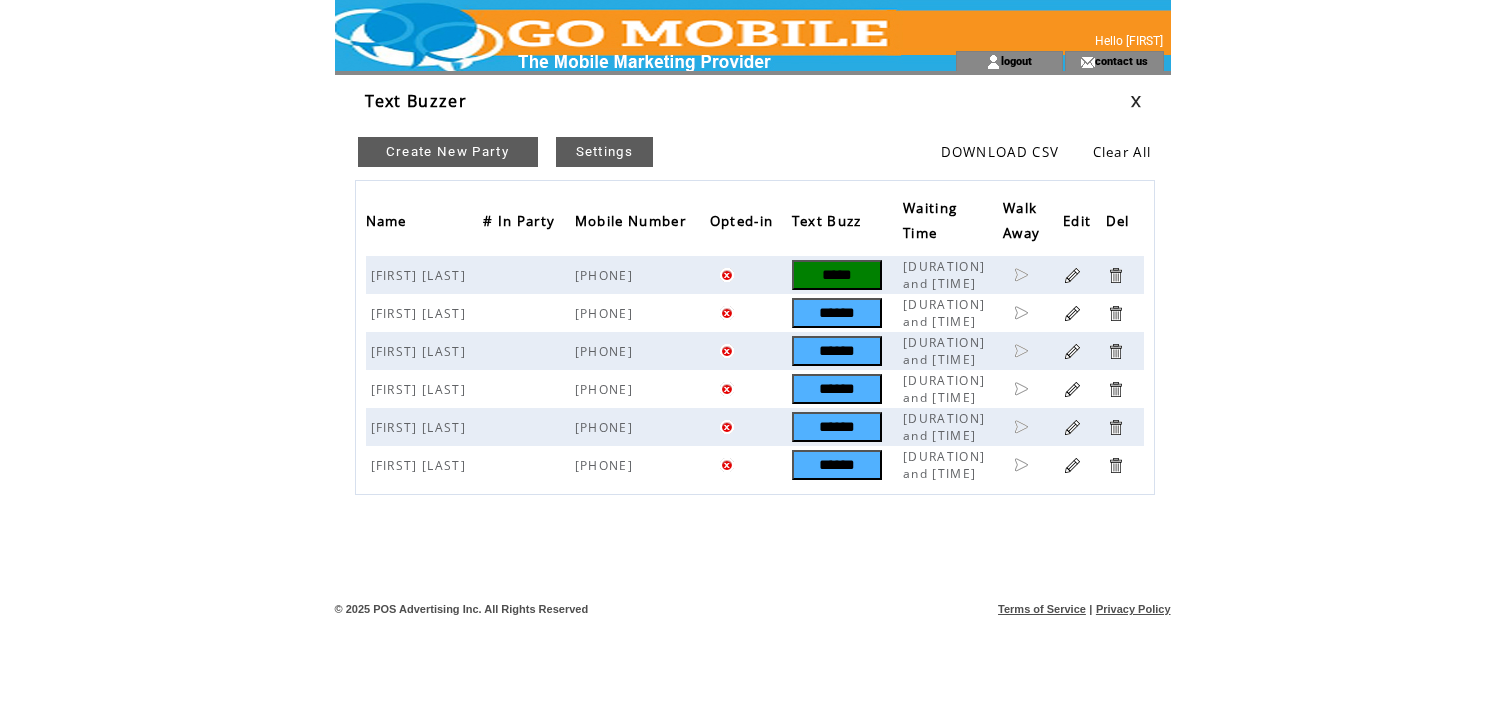scroll, scrollTop: 0, scrollLeft: 0, axis: both 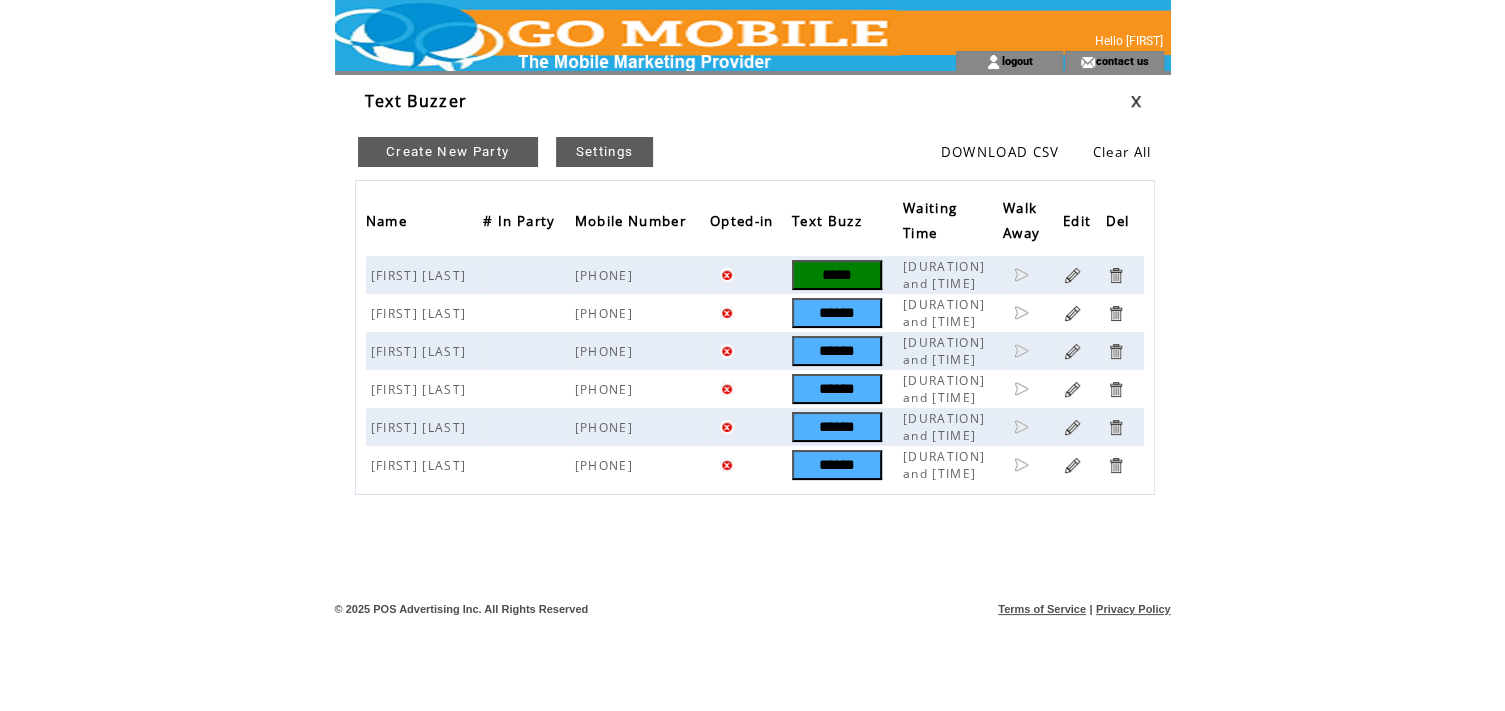 click at bounding box center (1115, 275) 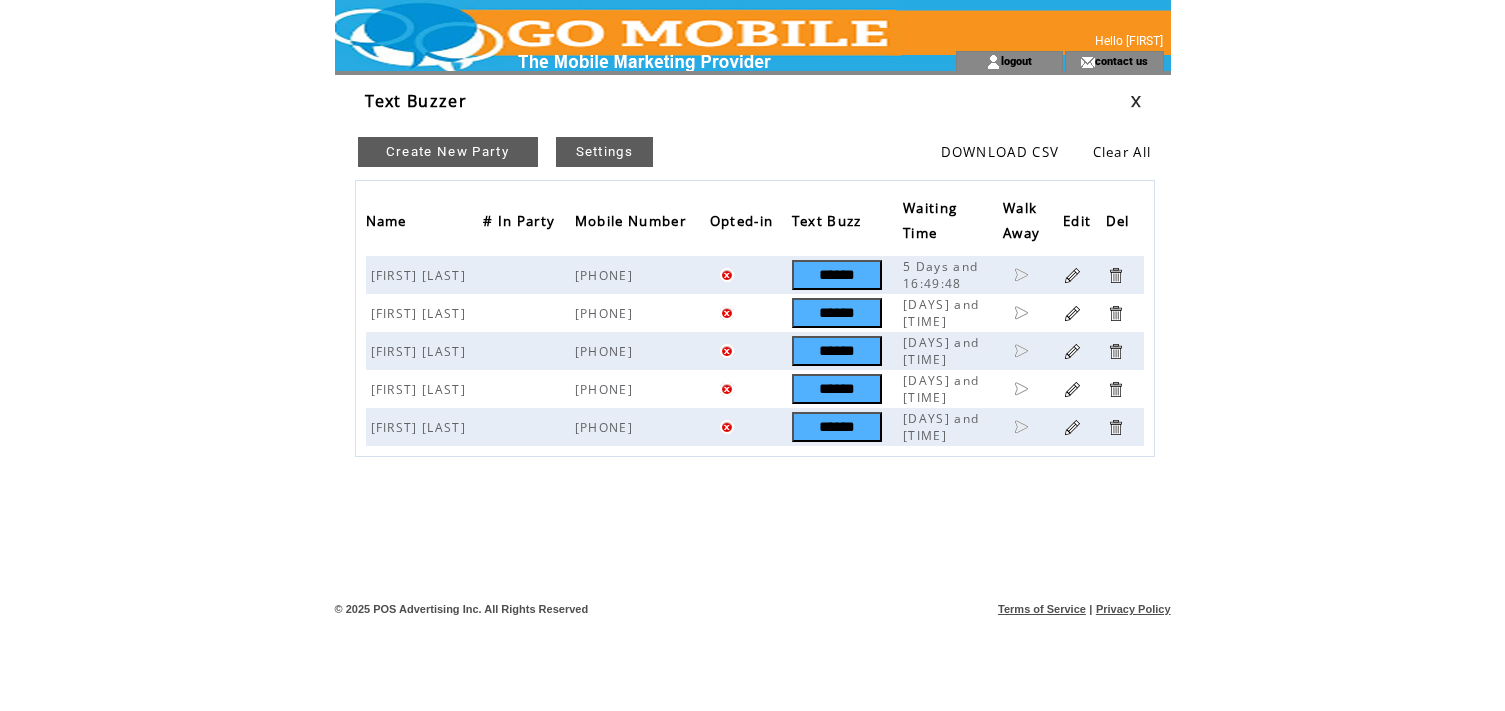 scroll, scrollTop: 0, scrollLeft: 0, axis: both 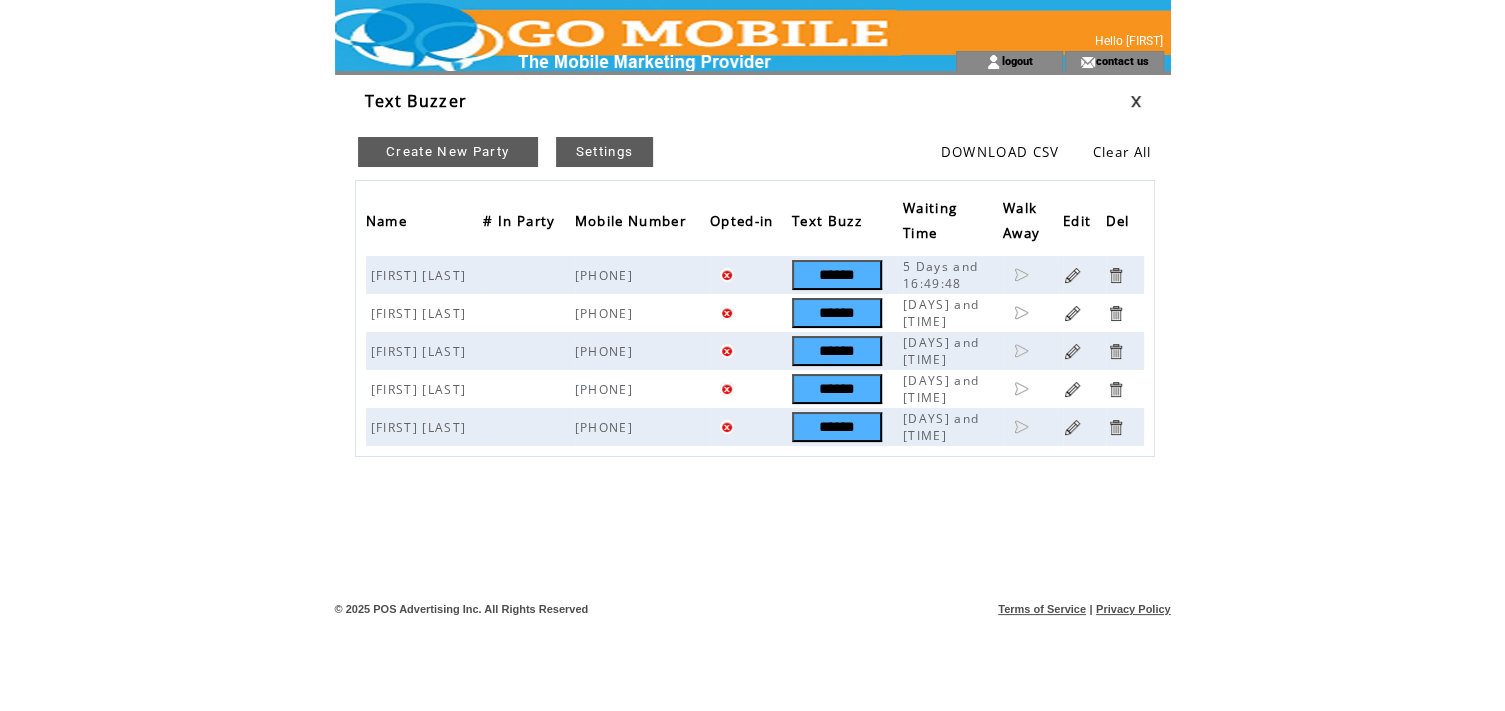 click at bounding box center [1115, 275] 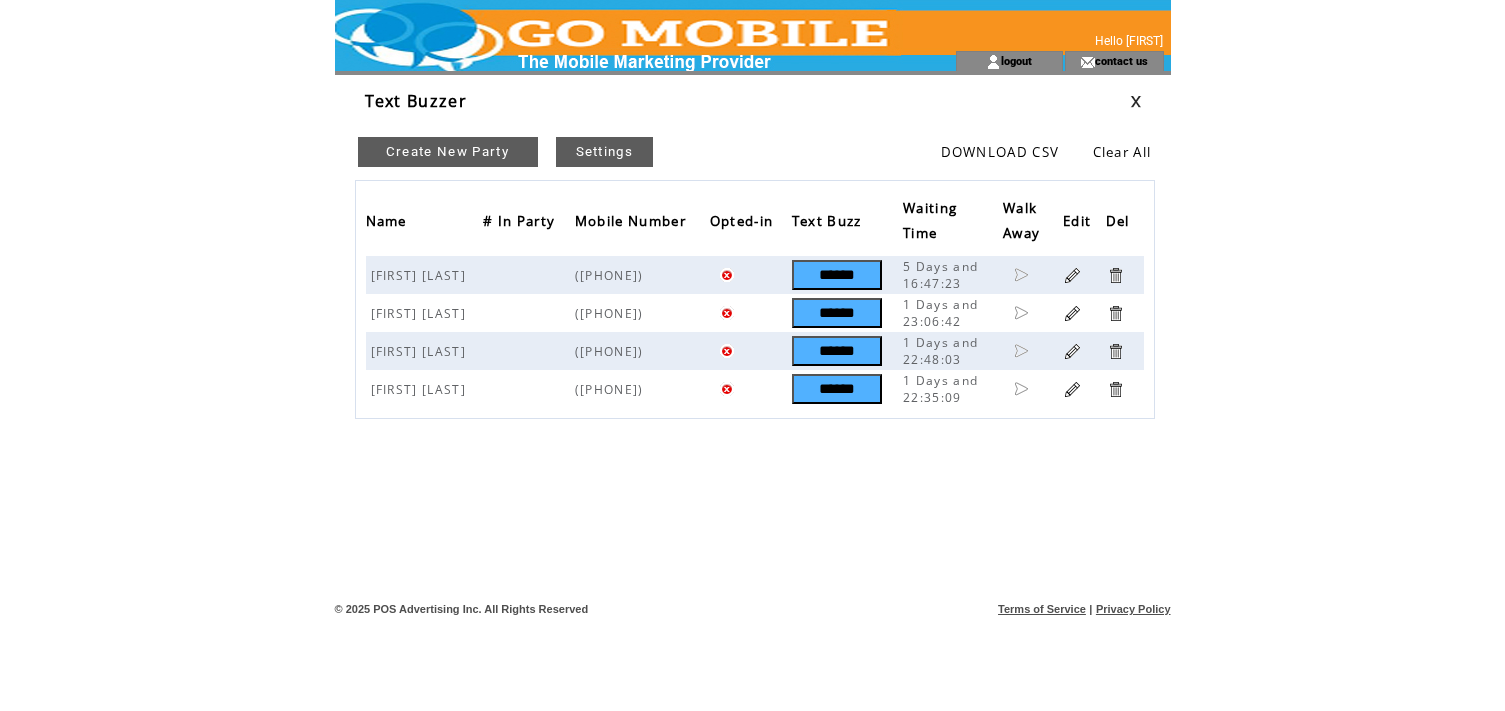 scroll, scrollTop: 0, scrollLeft: 0, axis: both 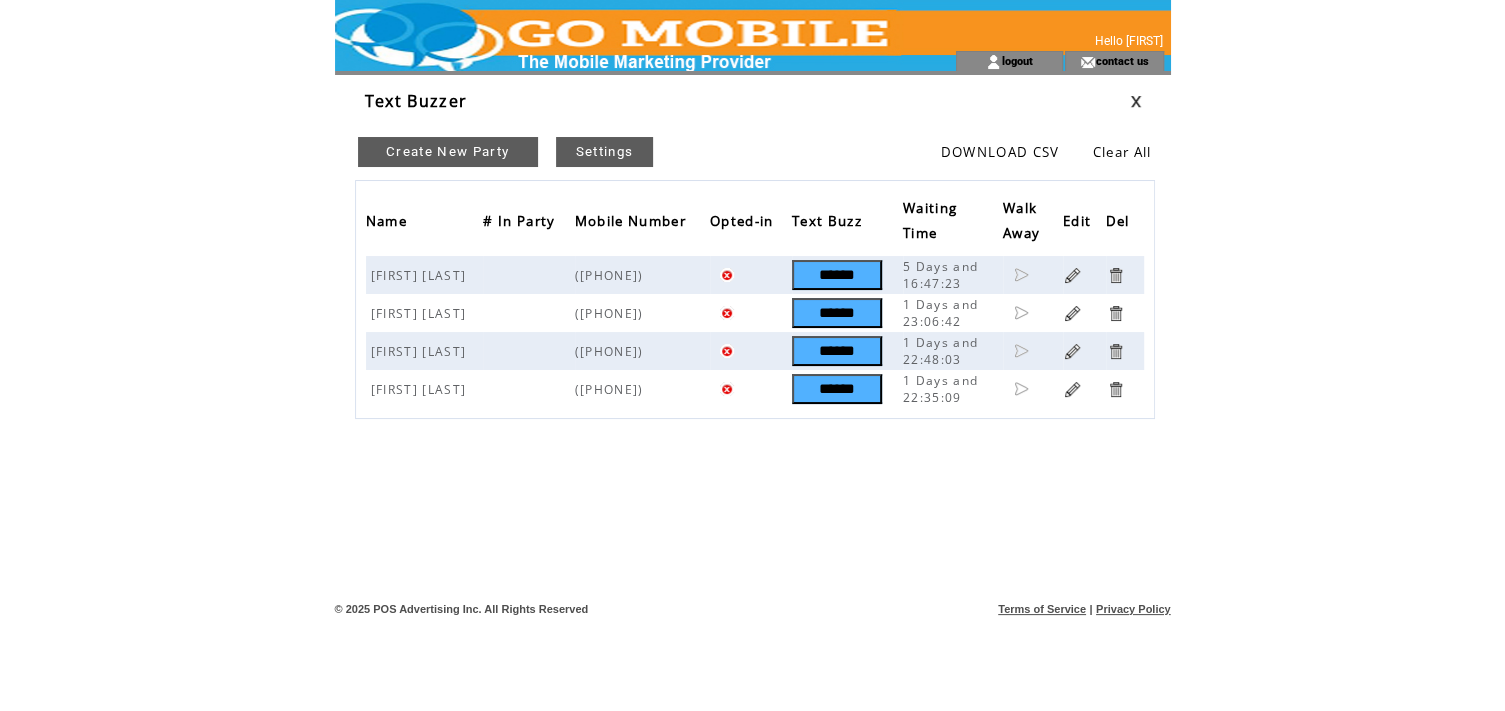 click at bounding box center (1115, 275) 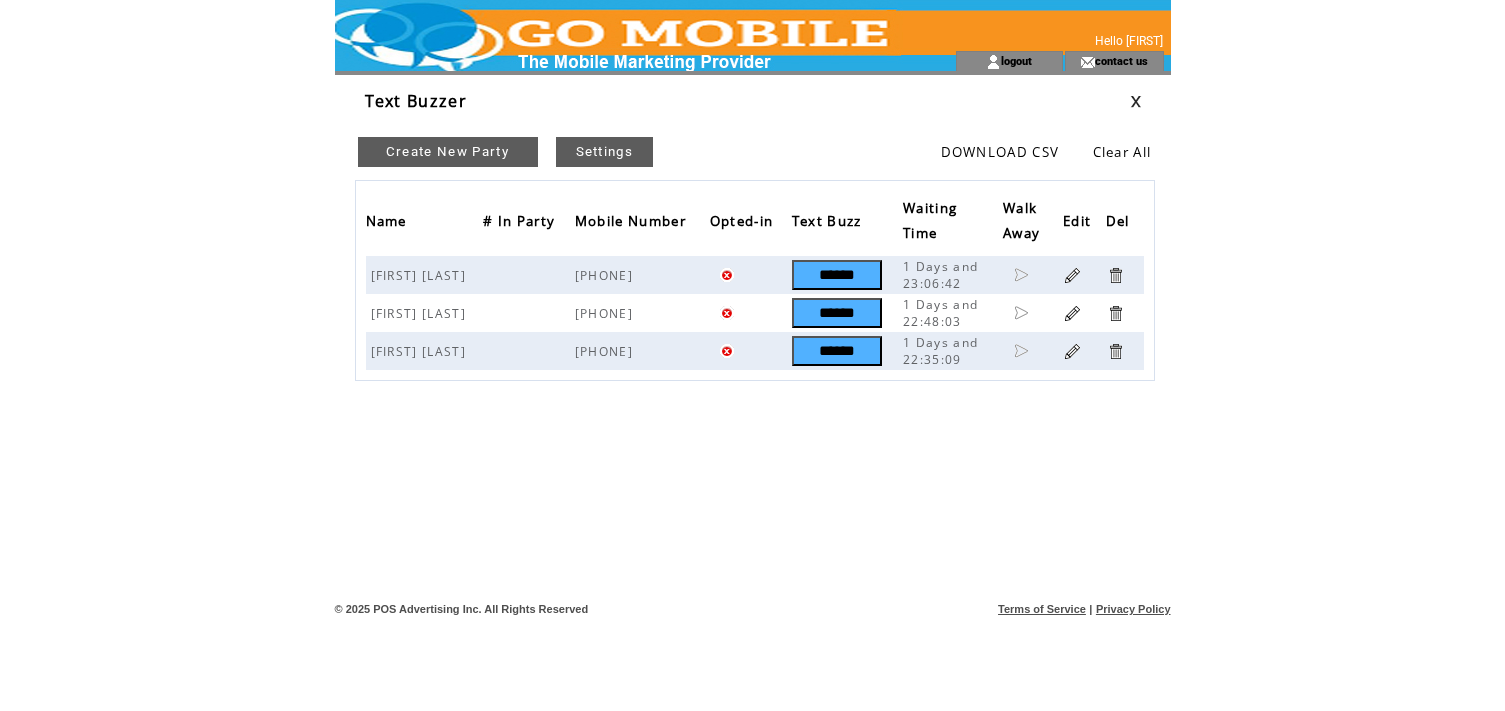 scroll, scrollTop: 0, scrollLeft: 0, axis: both 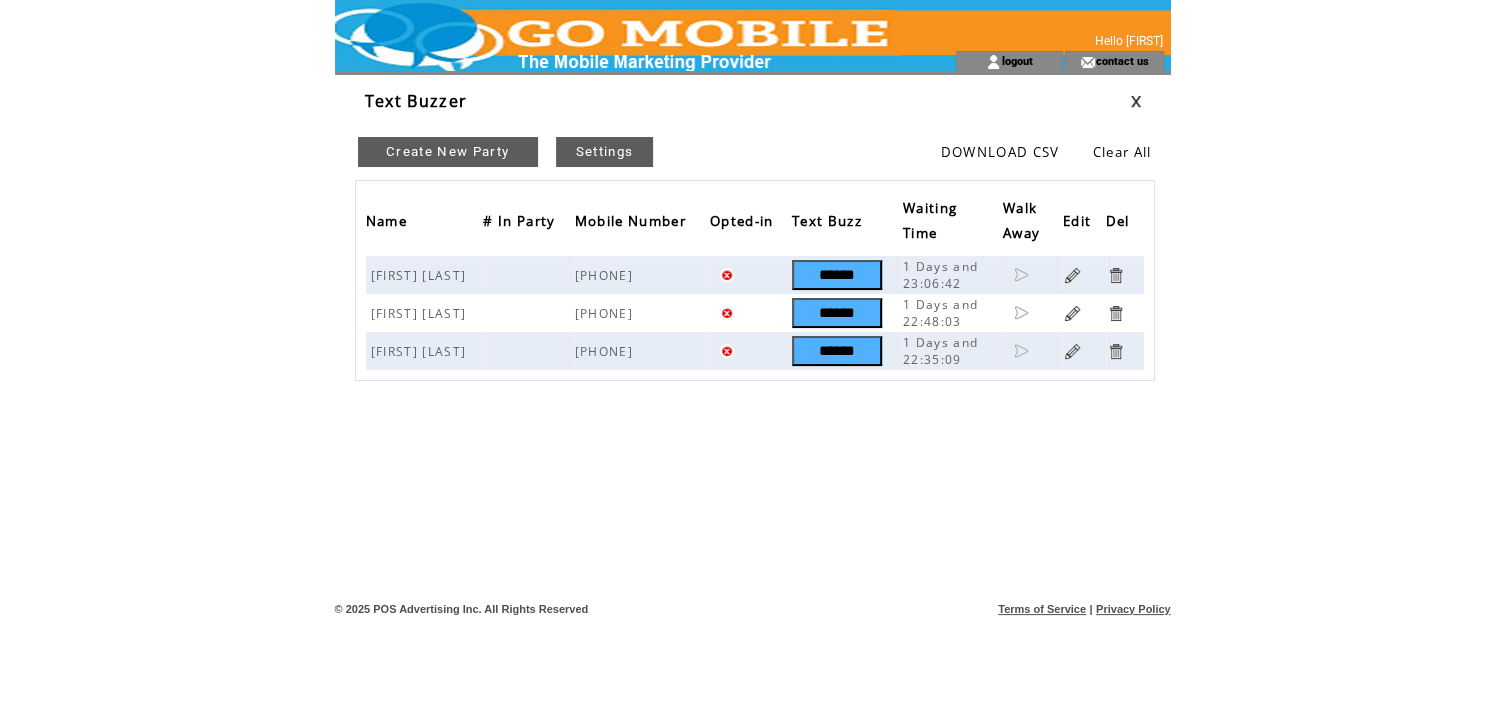 click at bounding box center [1115, 275] 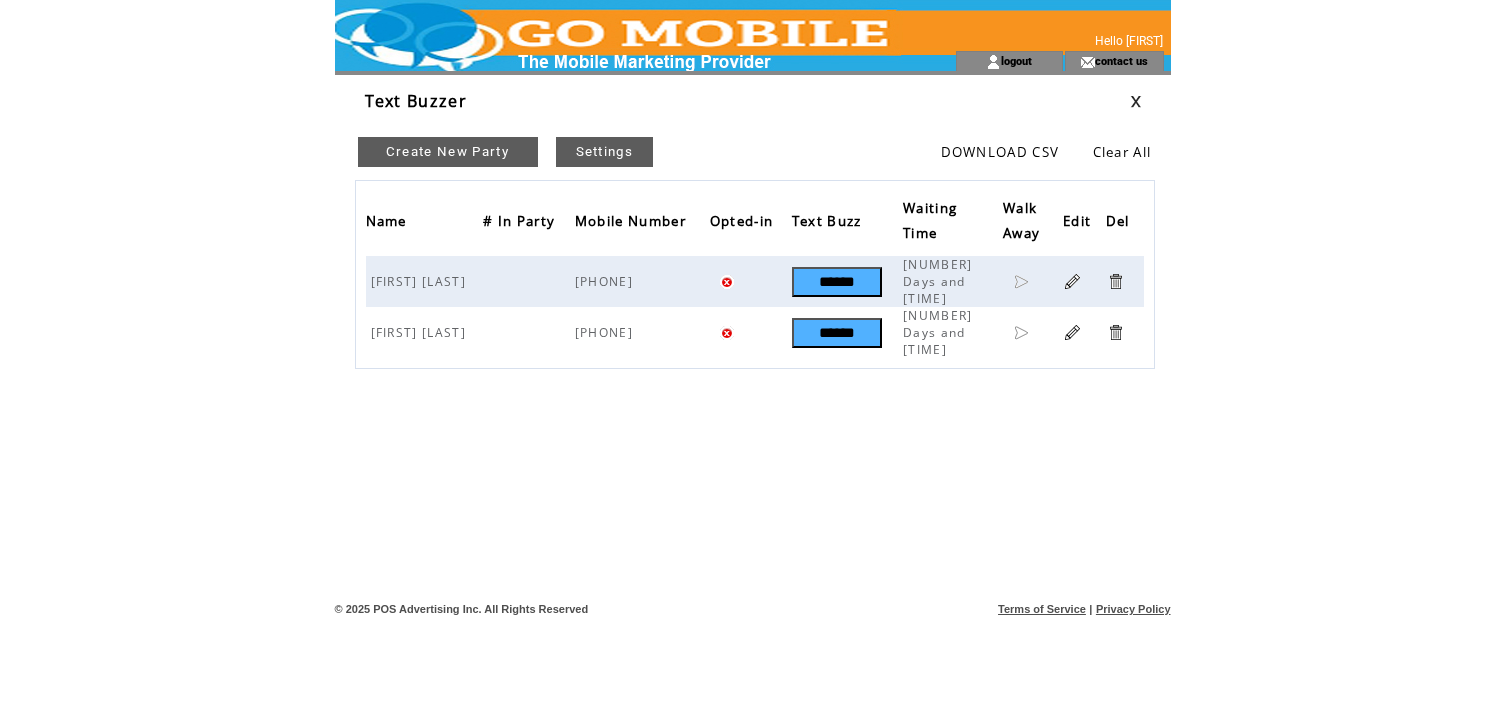 scroll, scrollTop: 0, scrollLeft: 0, axis: both 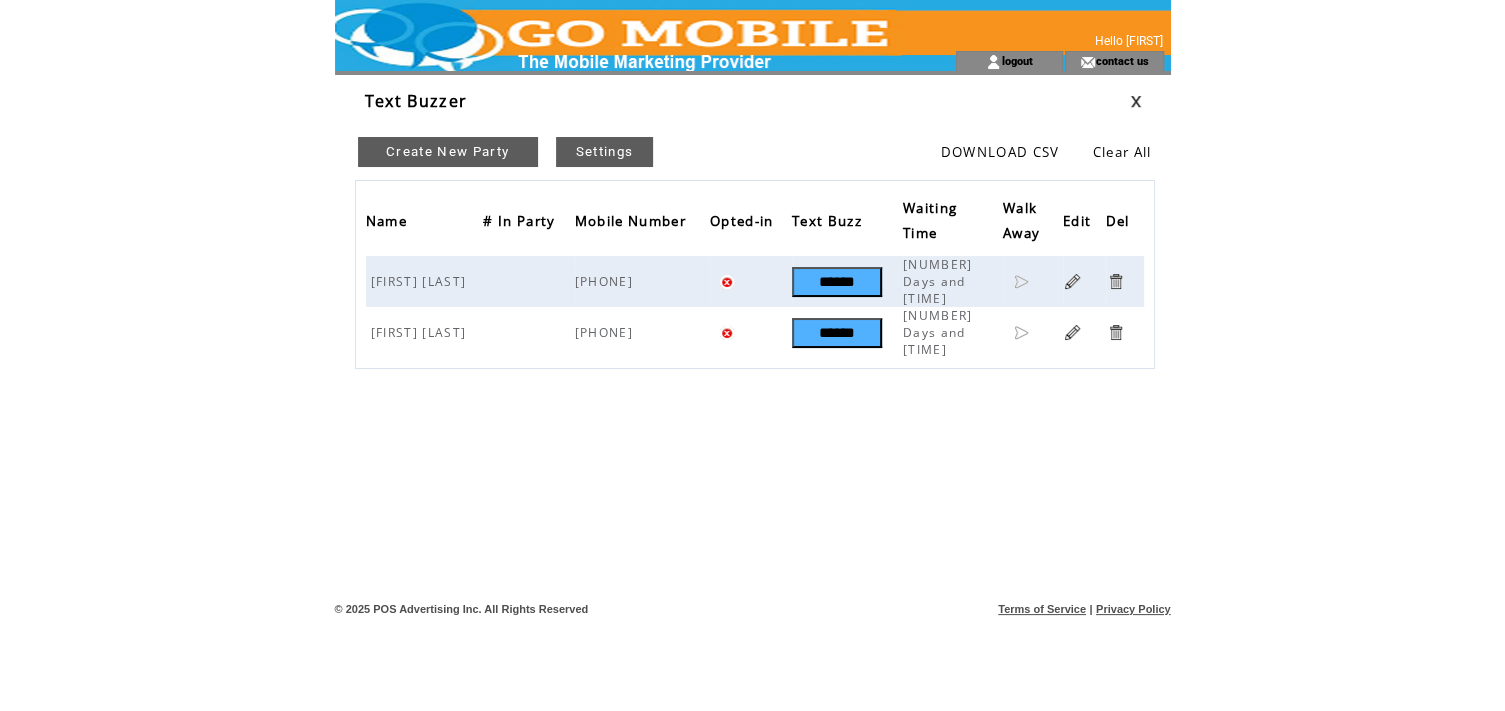 click at bounding box center (1115, 281) 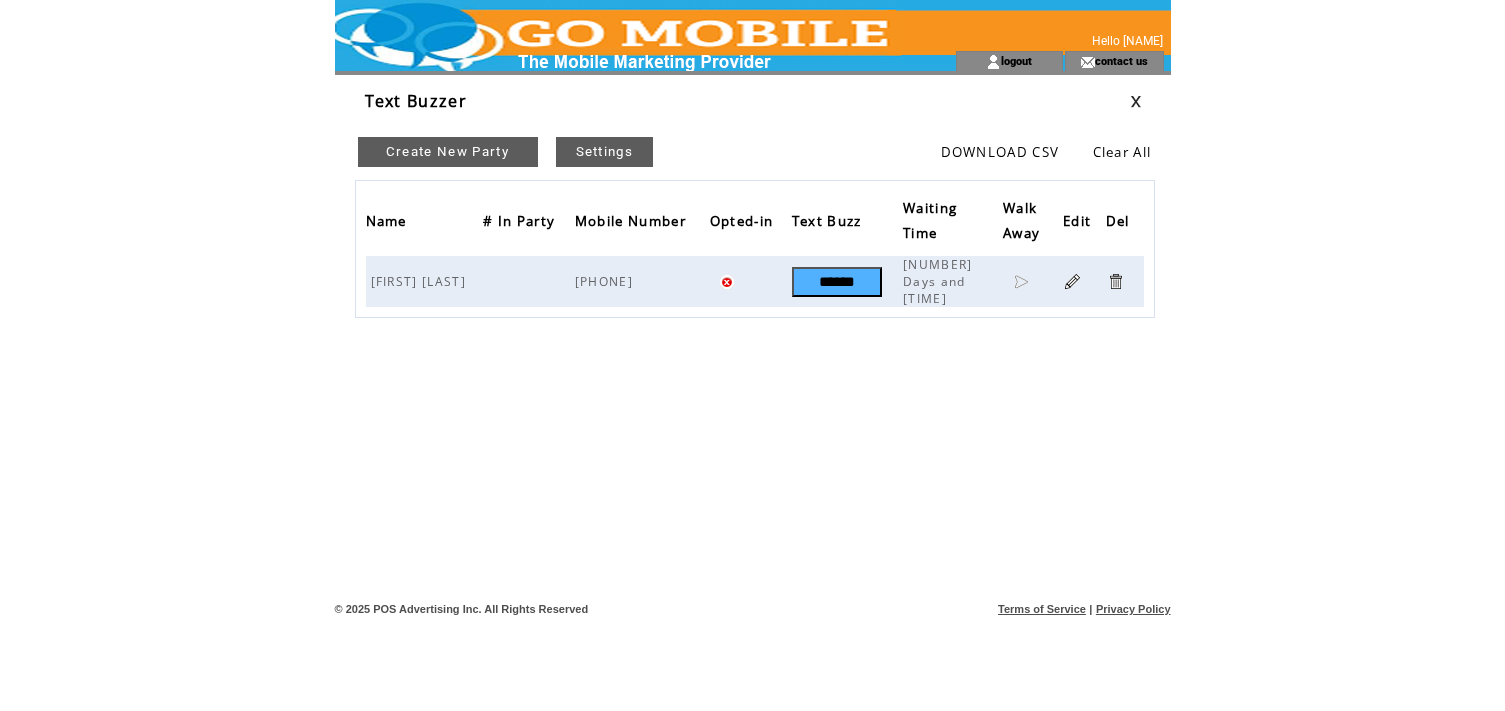 scroll, scrollTop: 0, scrollLeft: 0, axis: both 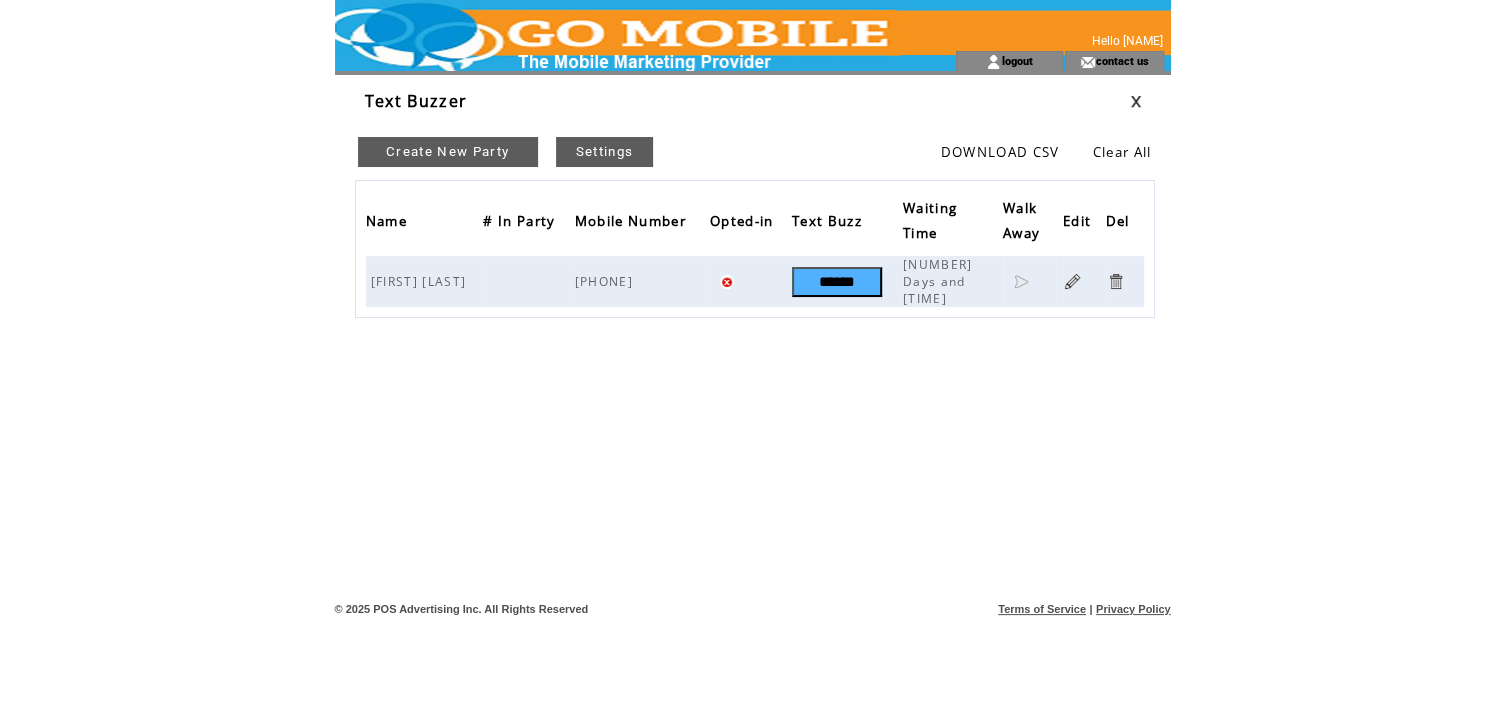 click at bounding box center (1115, 281) 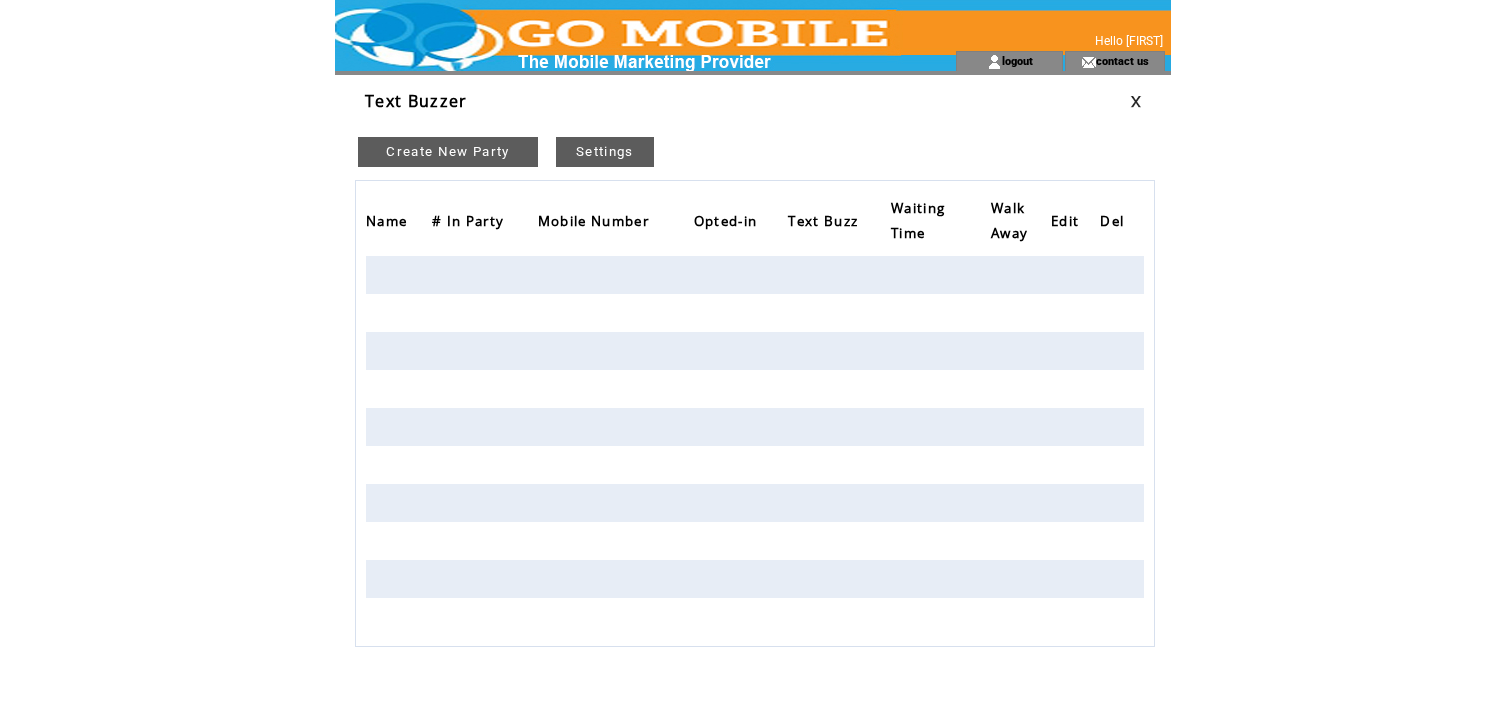 scroll, scrollTop: 0, scrollLeft: 0, axis: both 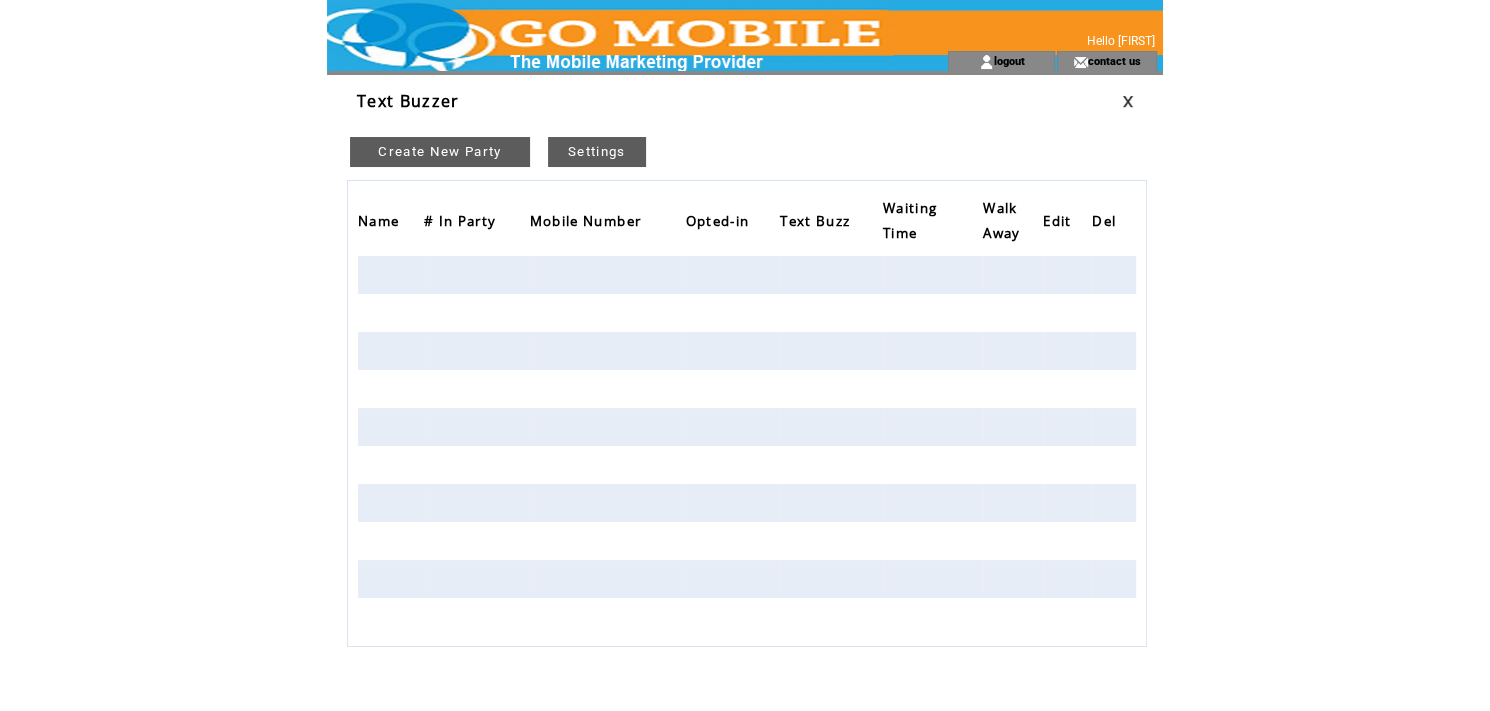 click on "Create New Party" at bounding box center [440, 152] 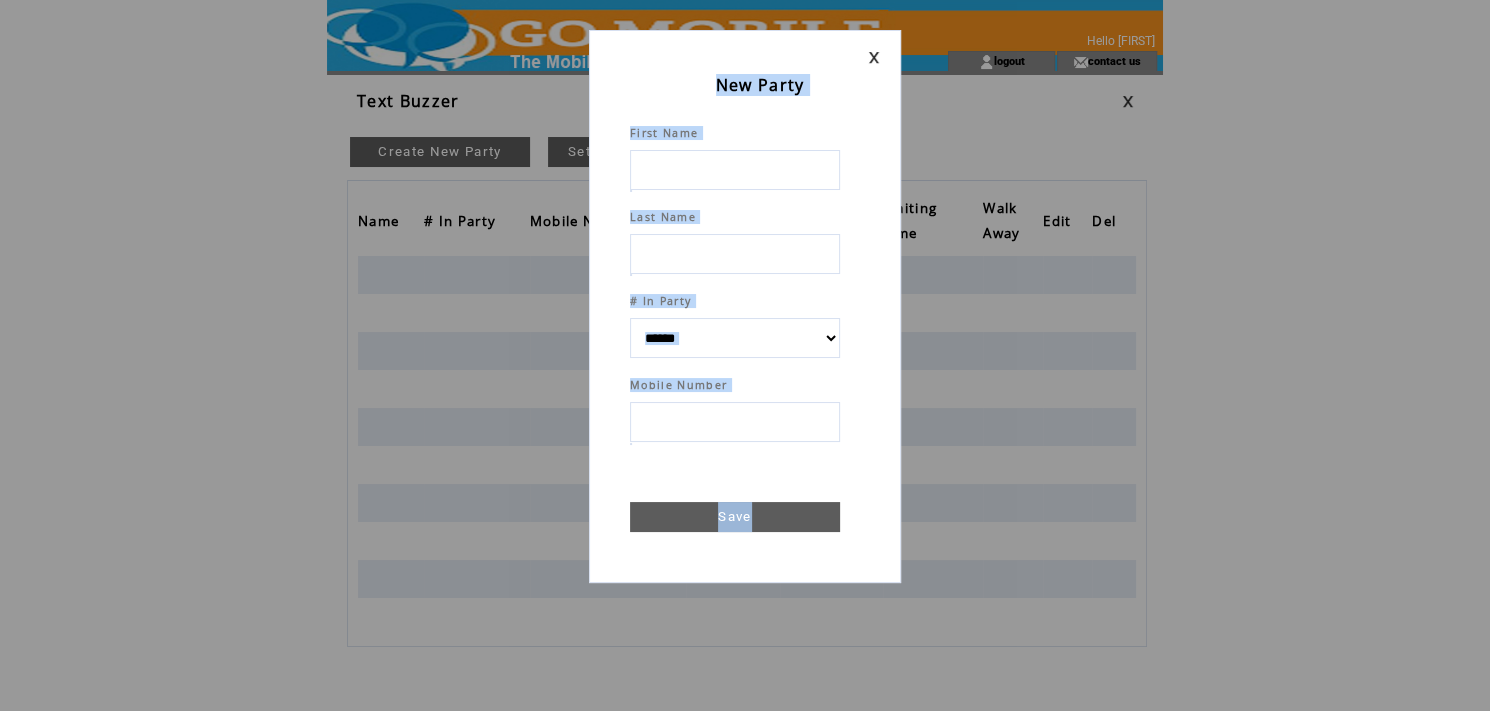 click on "**********" at bounding box center [745, 355] 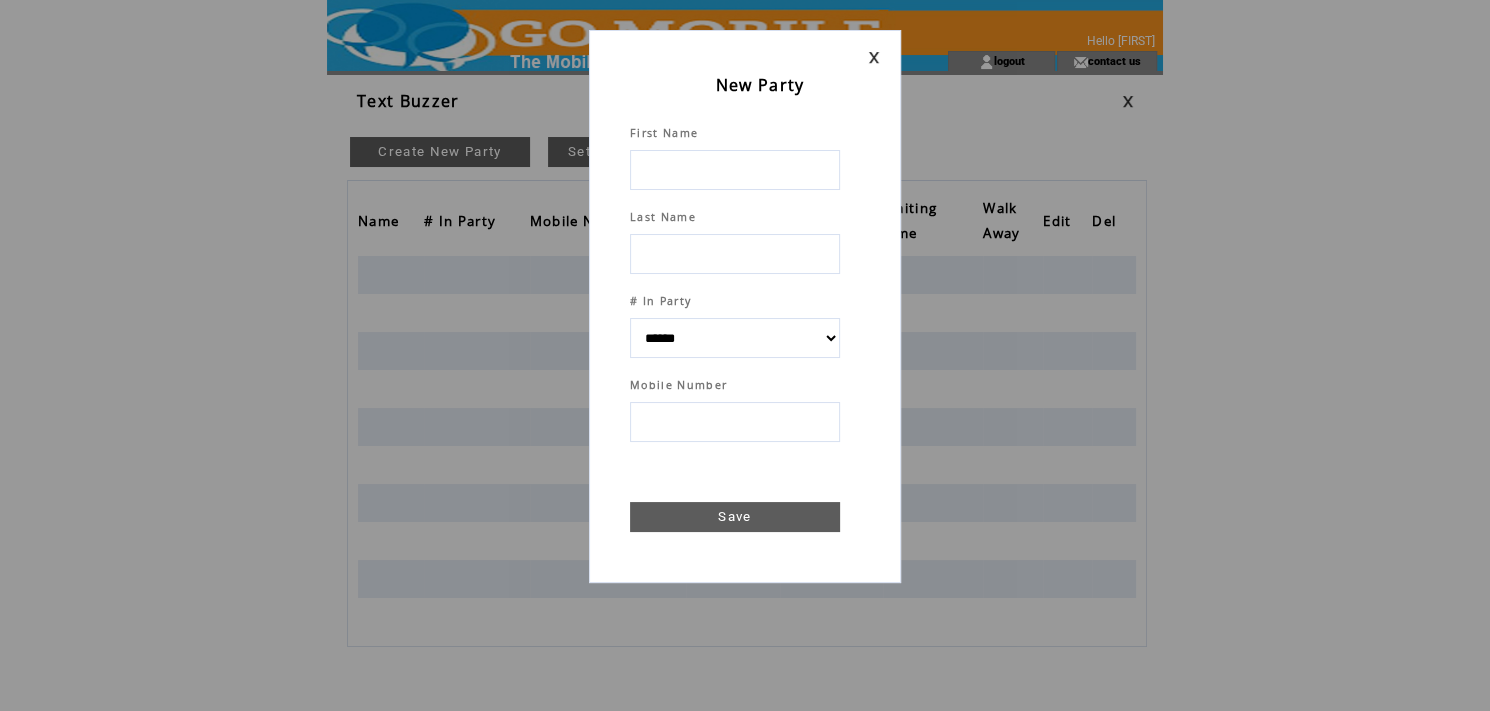 click at bounding box center [735, 170] 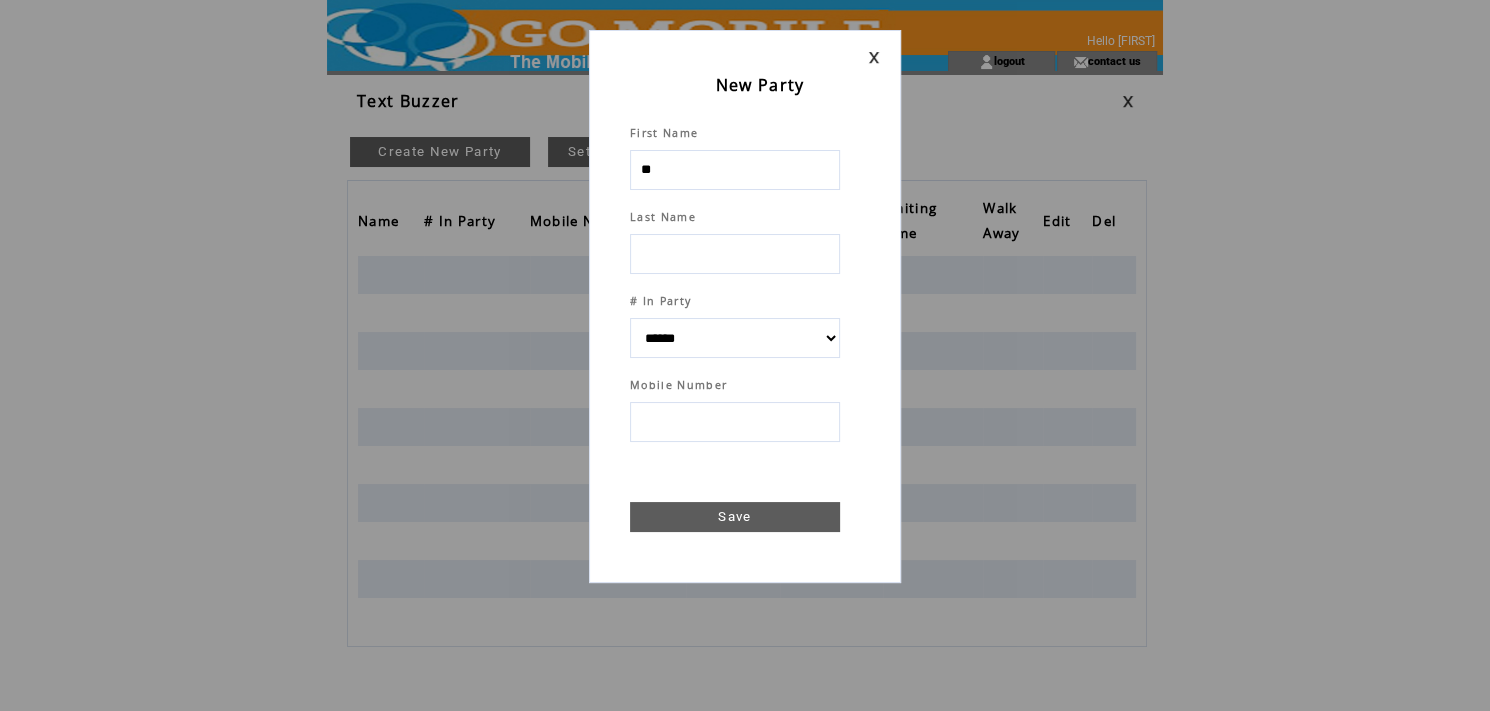 type on "***" 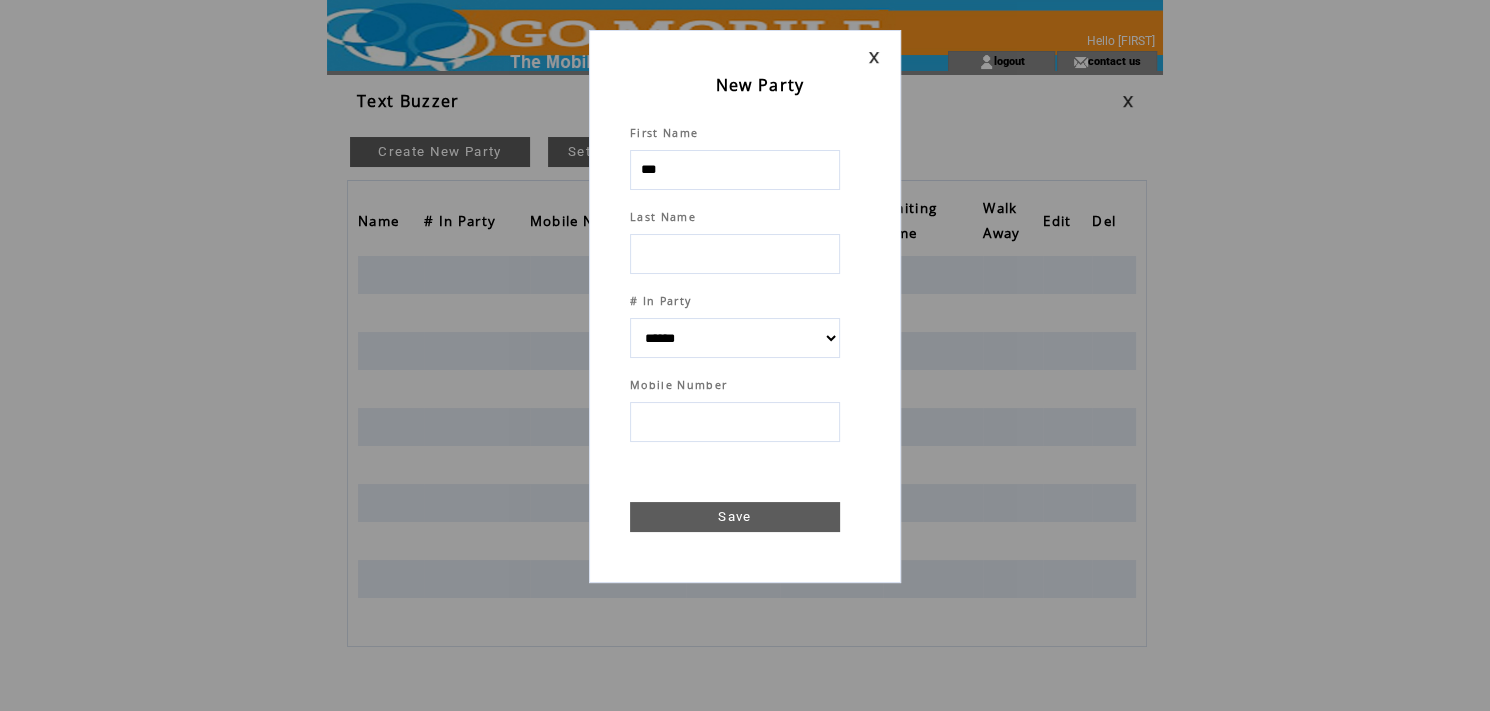 select 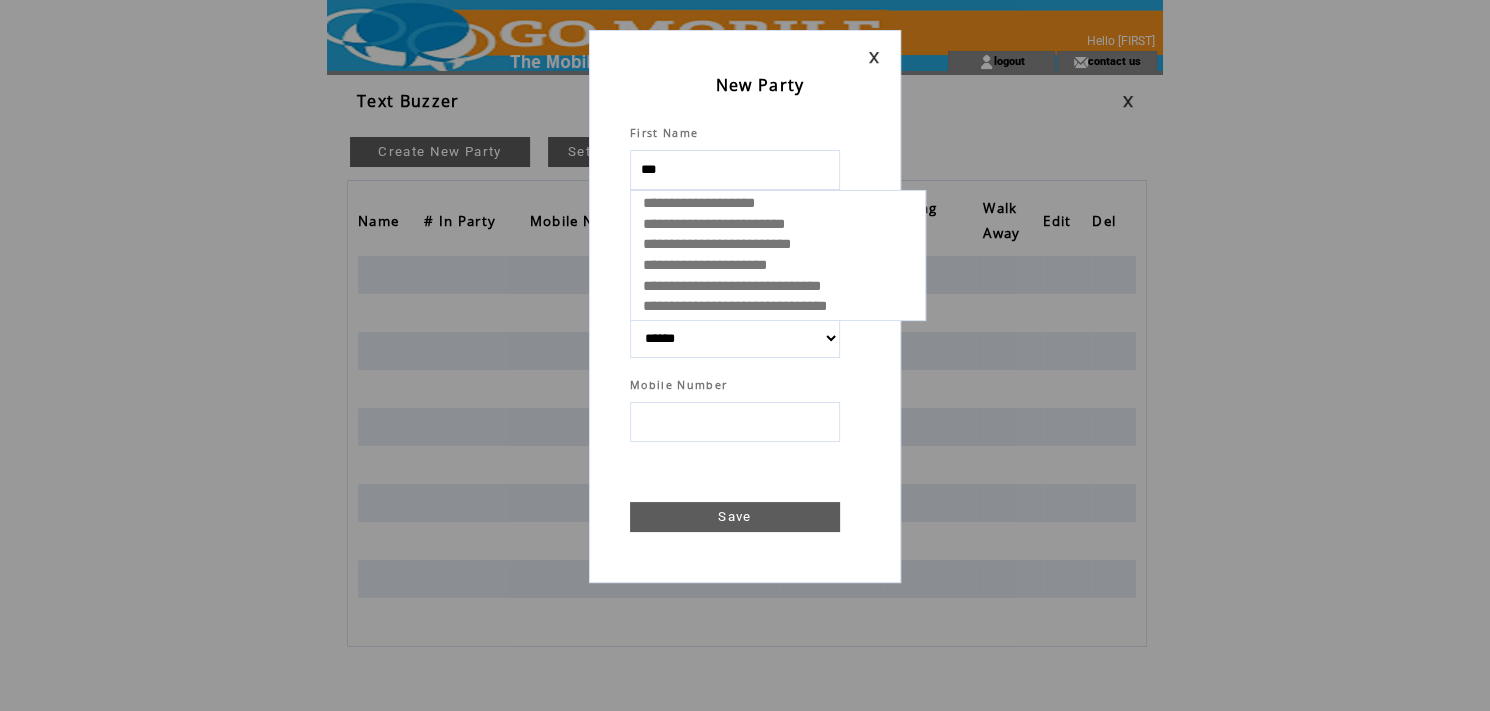 type on "****" 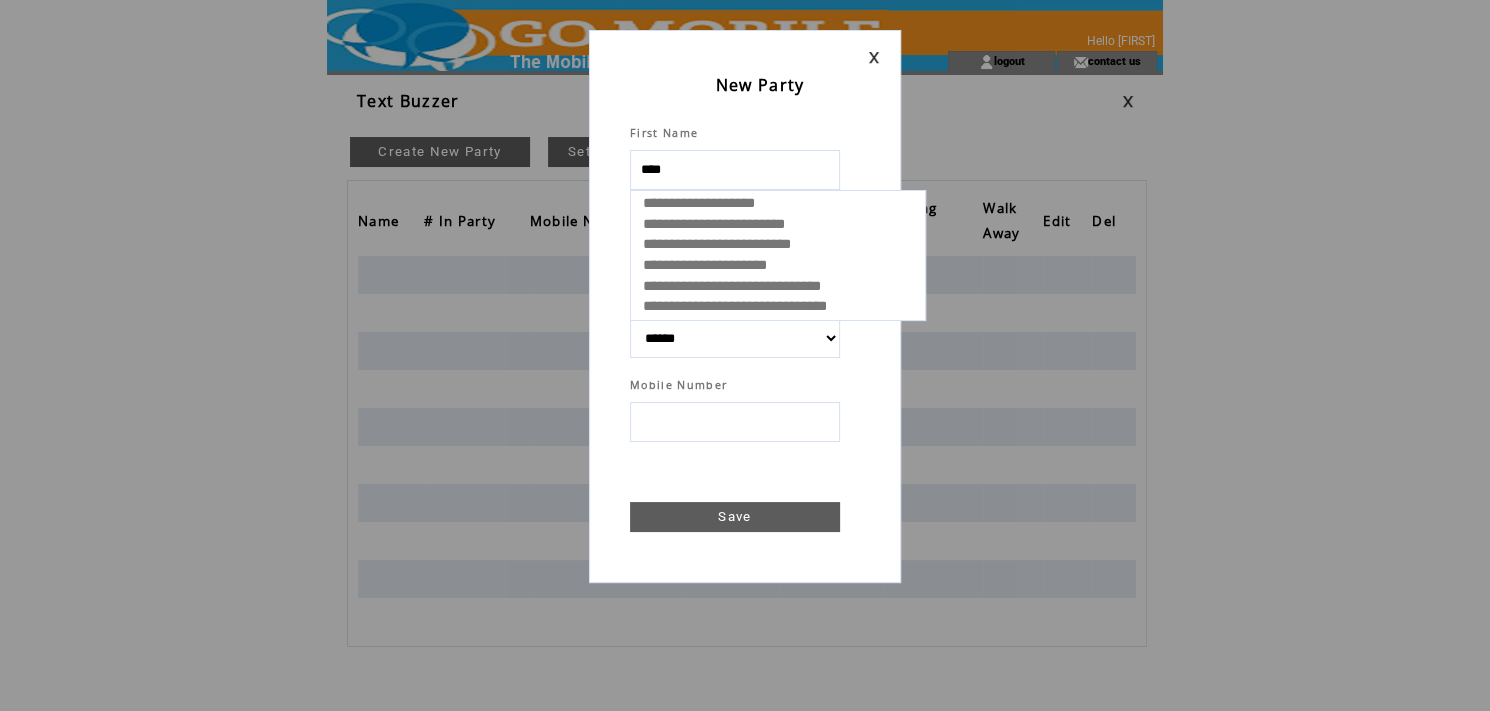 select 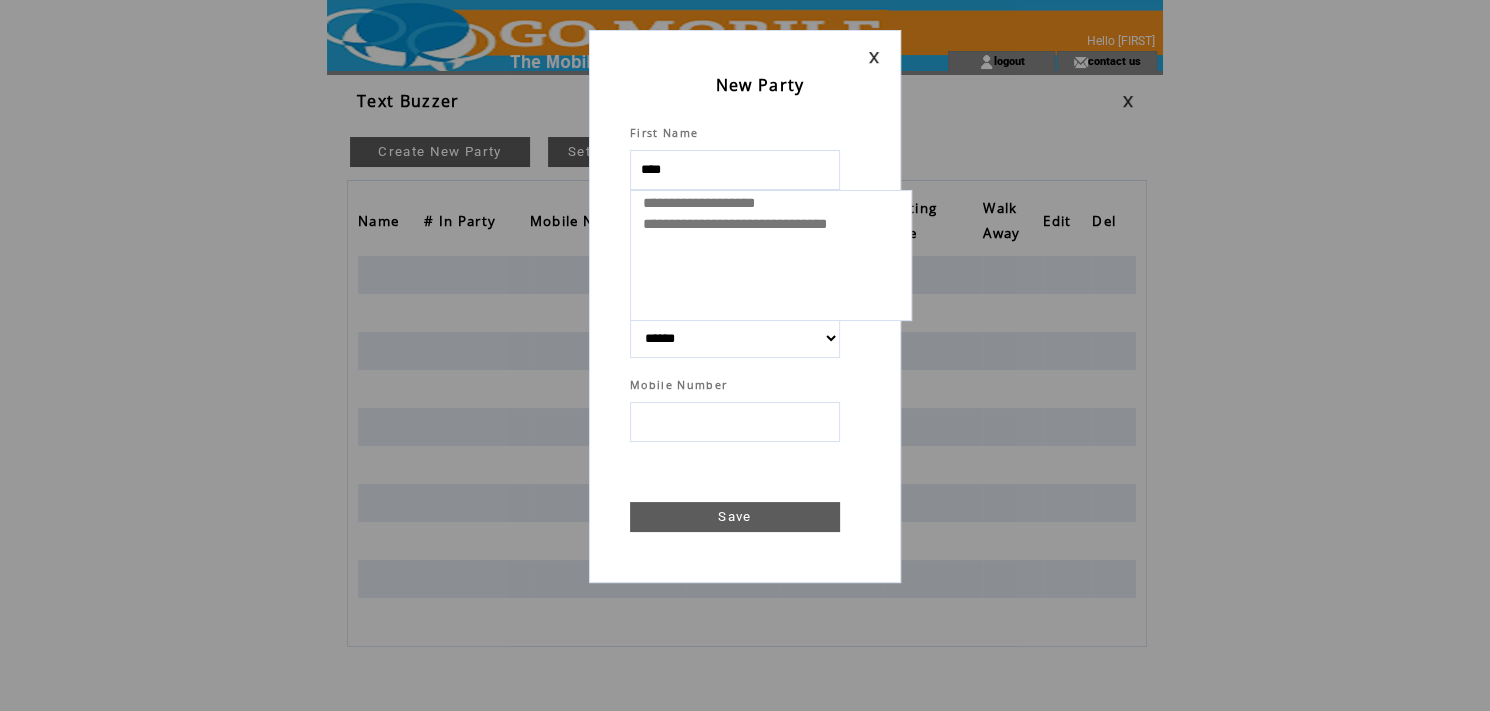 type on "*****" 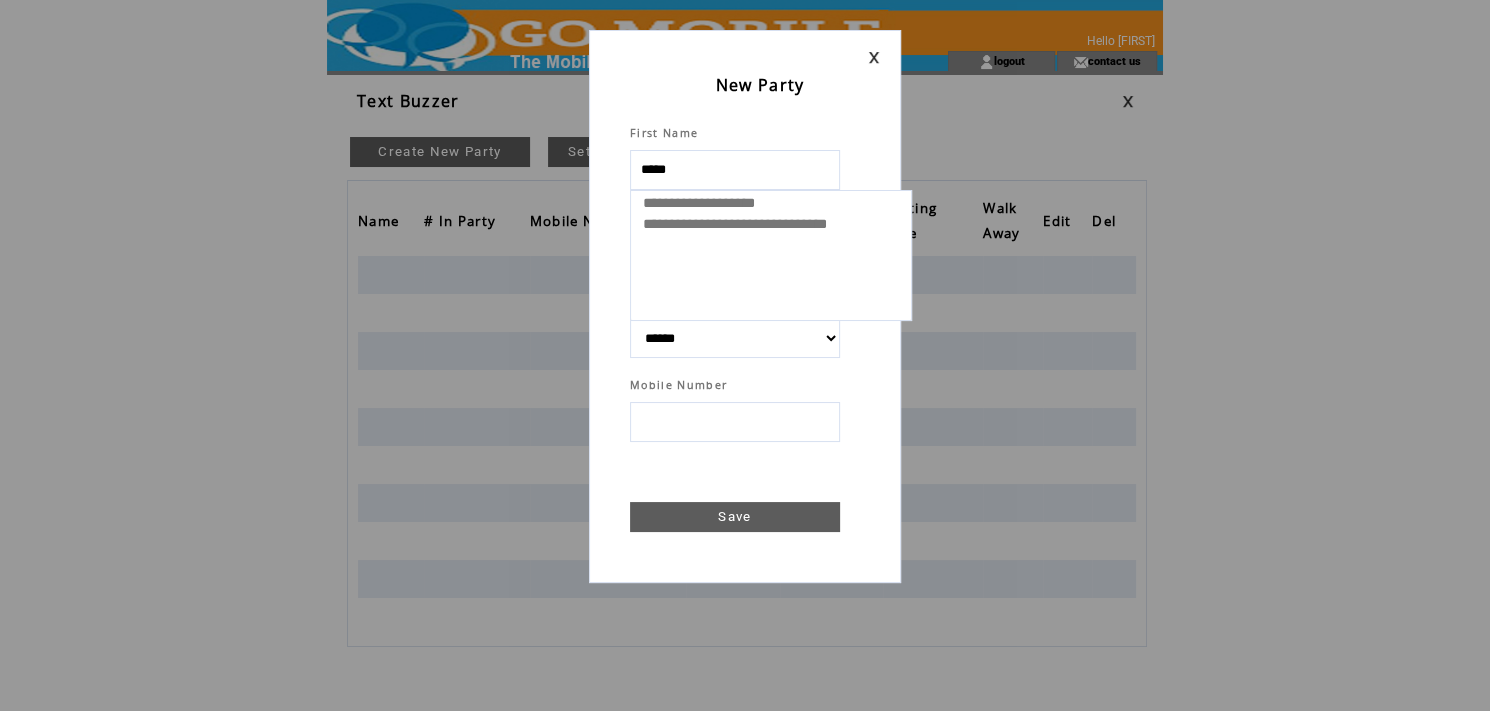 select 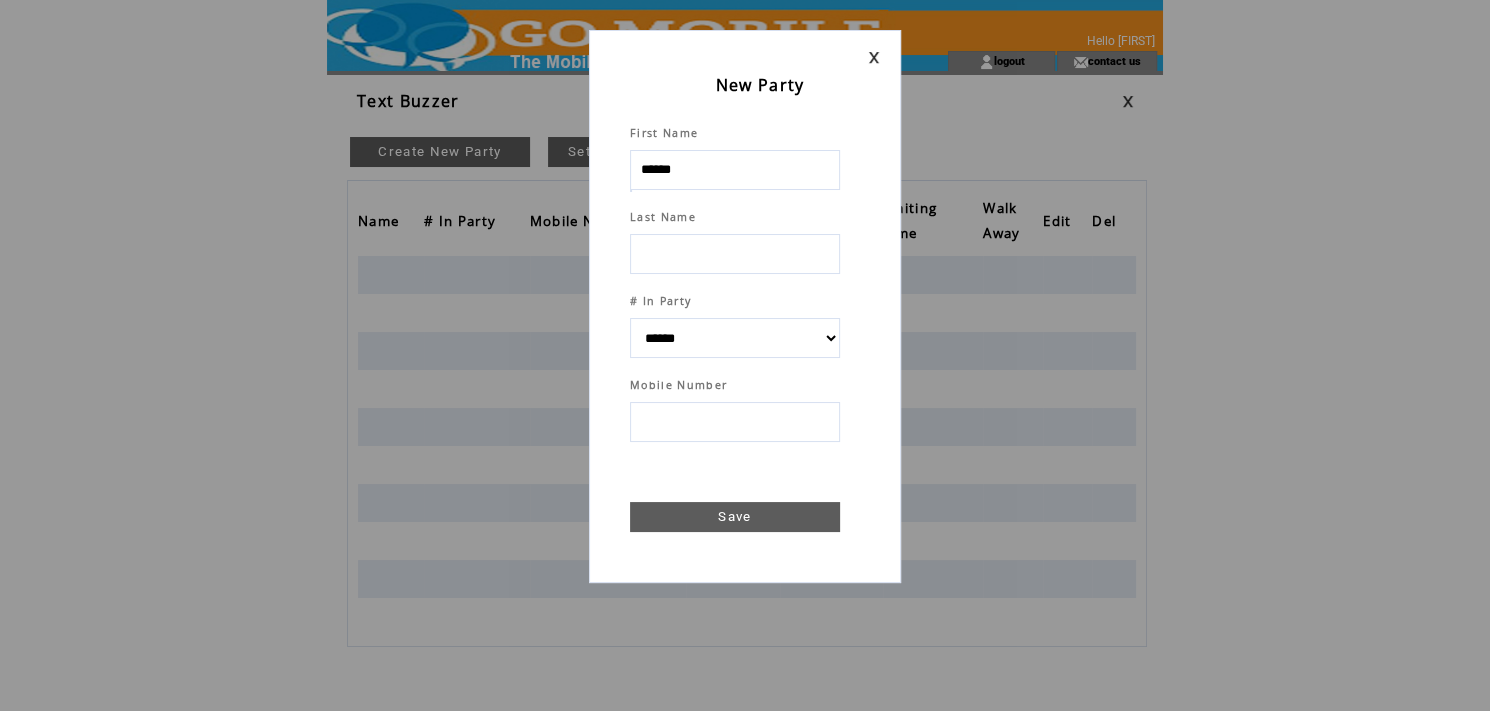 type on "******" 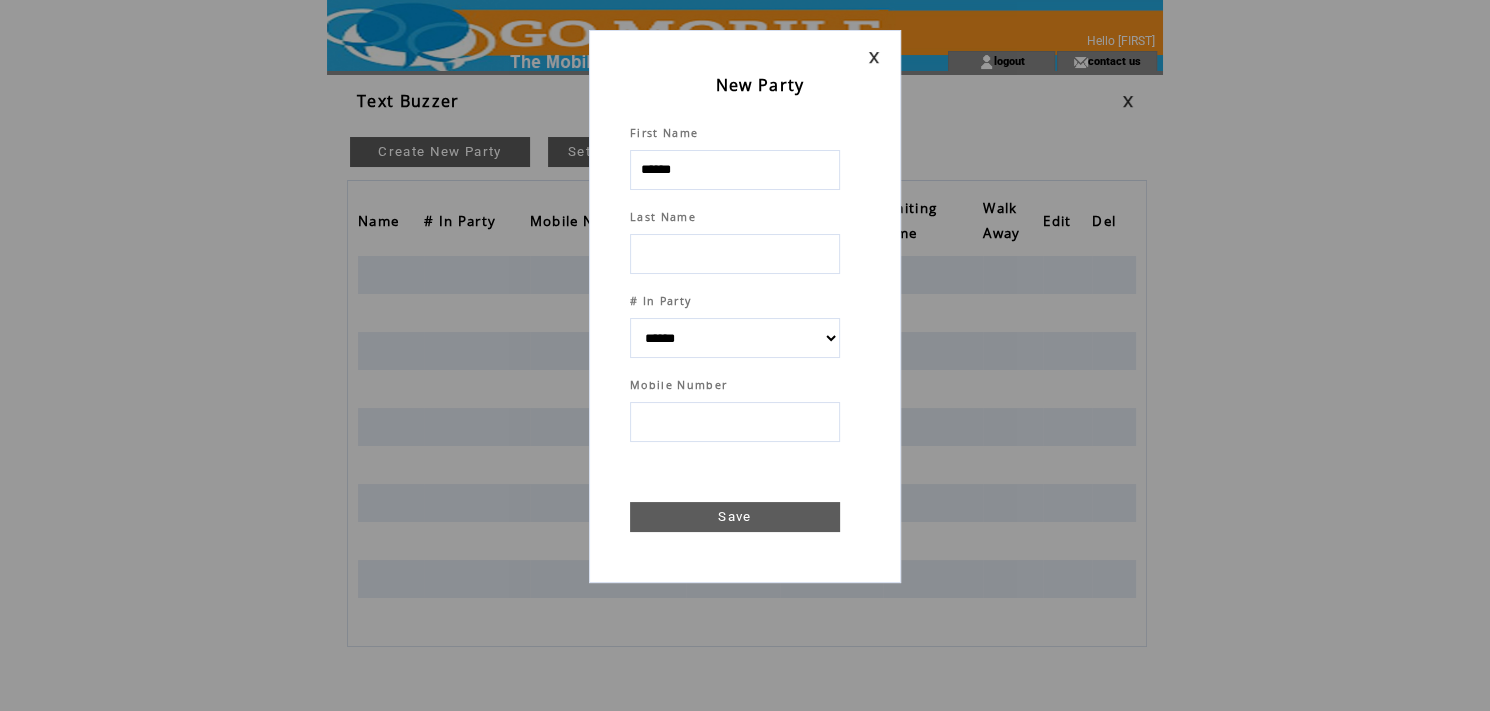click at bounding box center (735, 254) 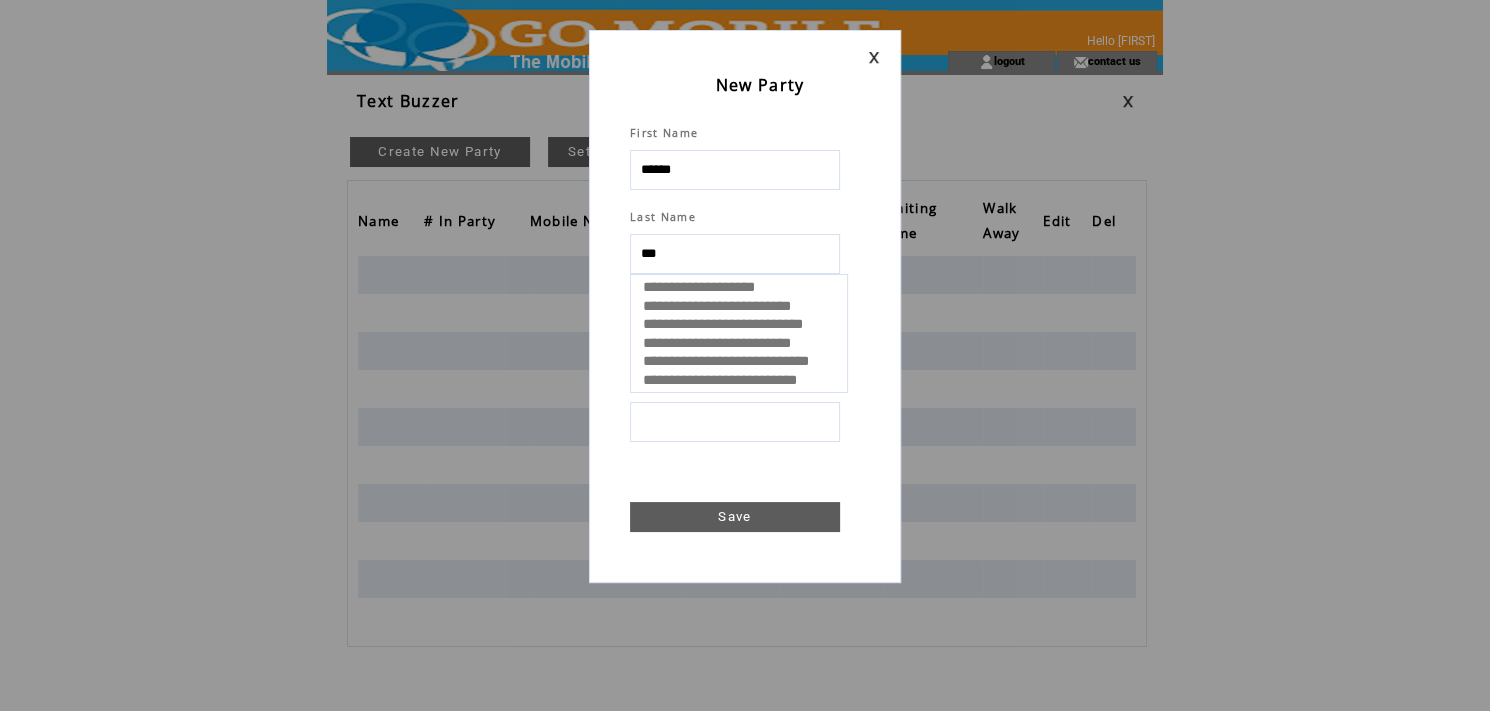 type on "****" 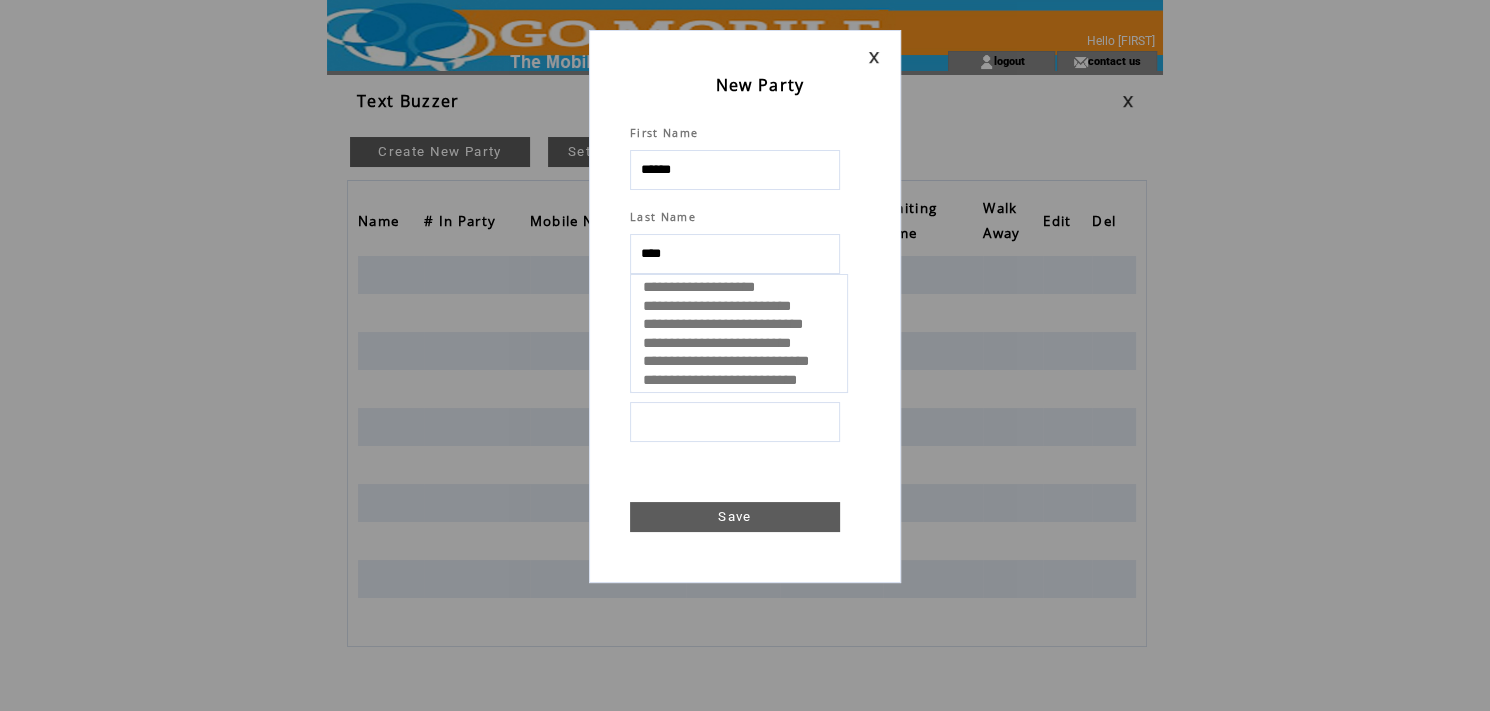 select 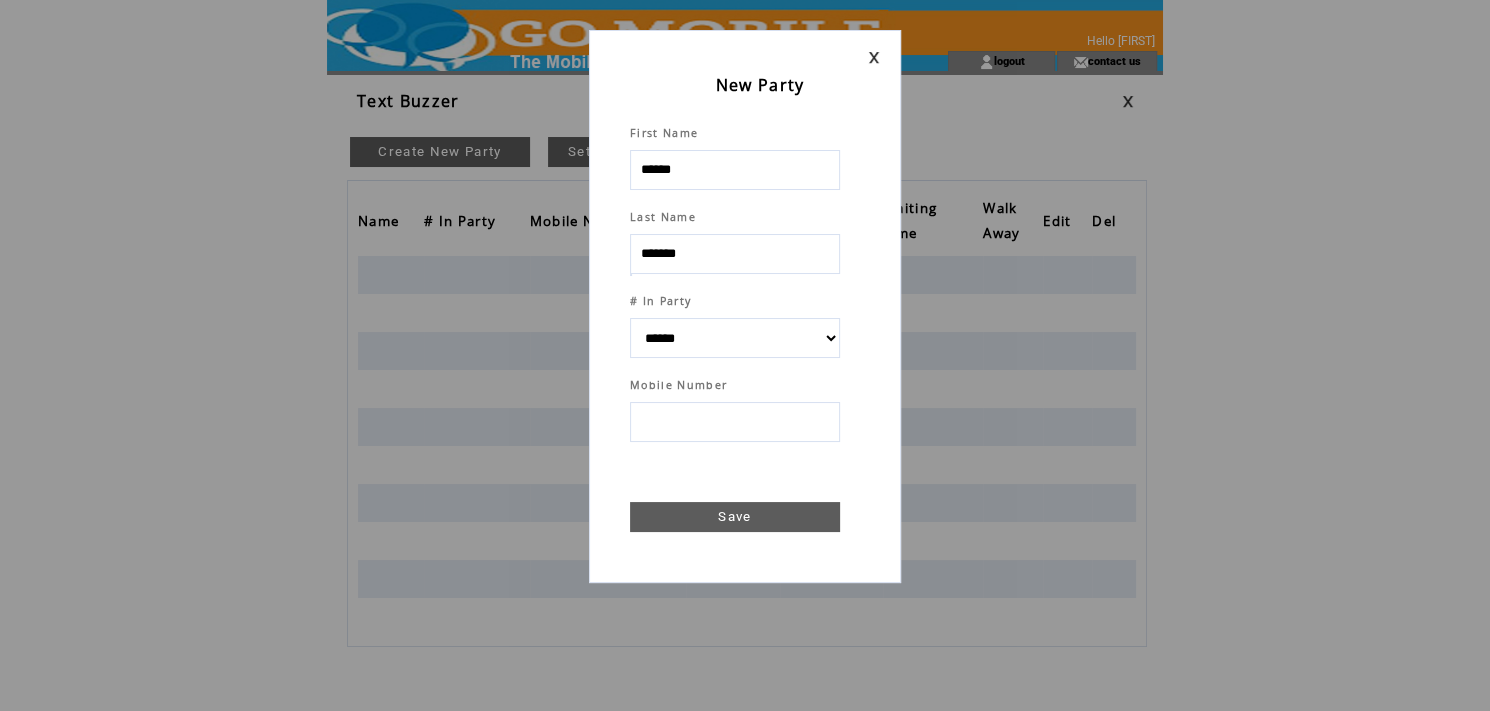 type on "*******" 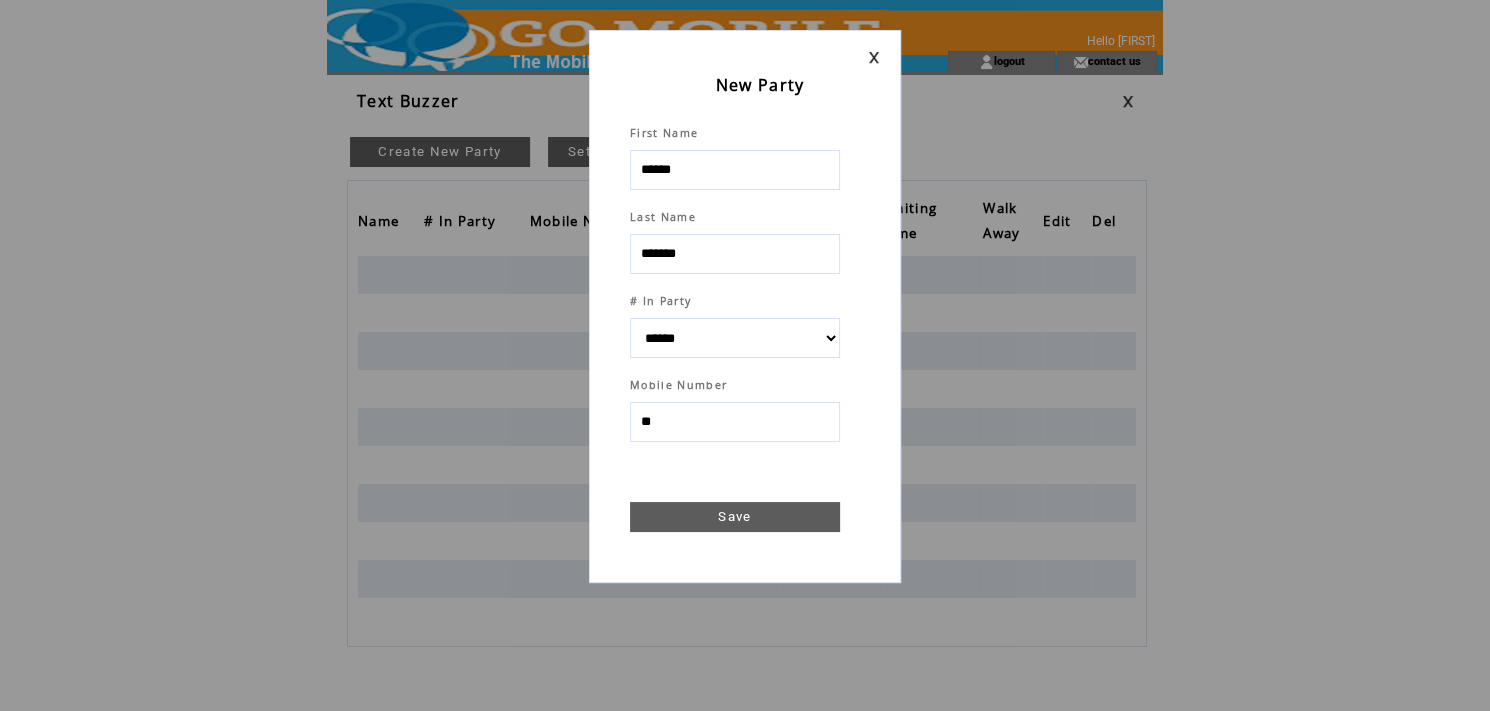type on "***" 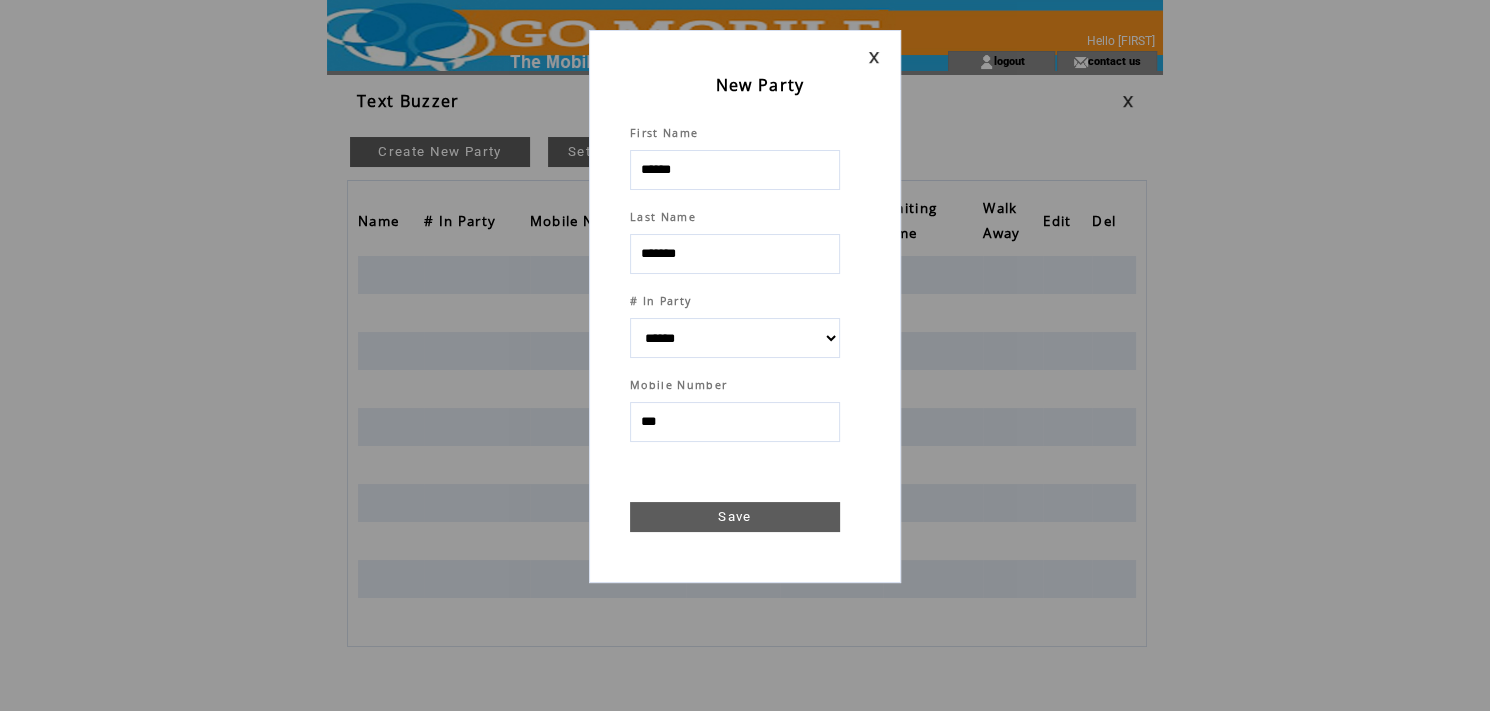 select 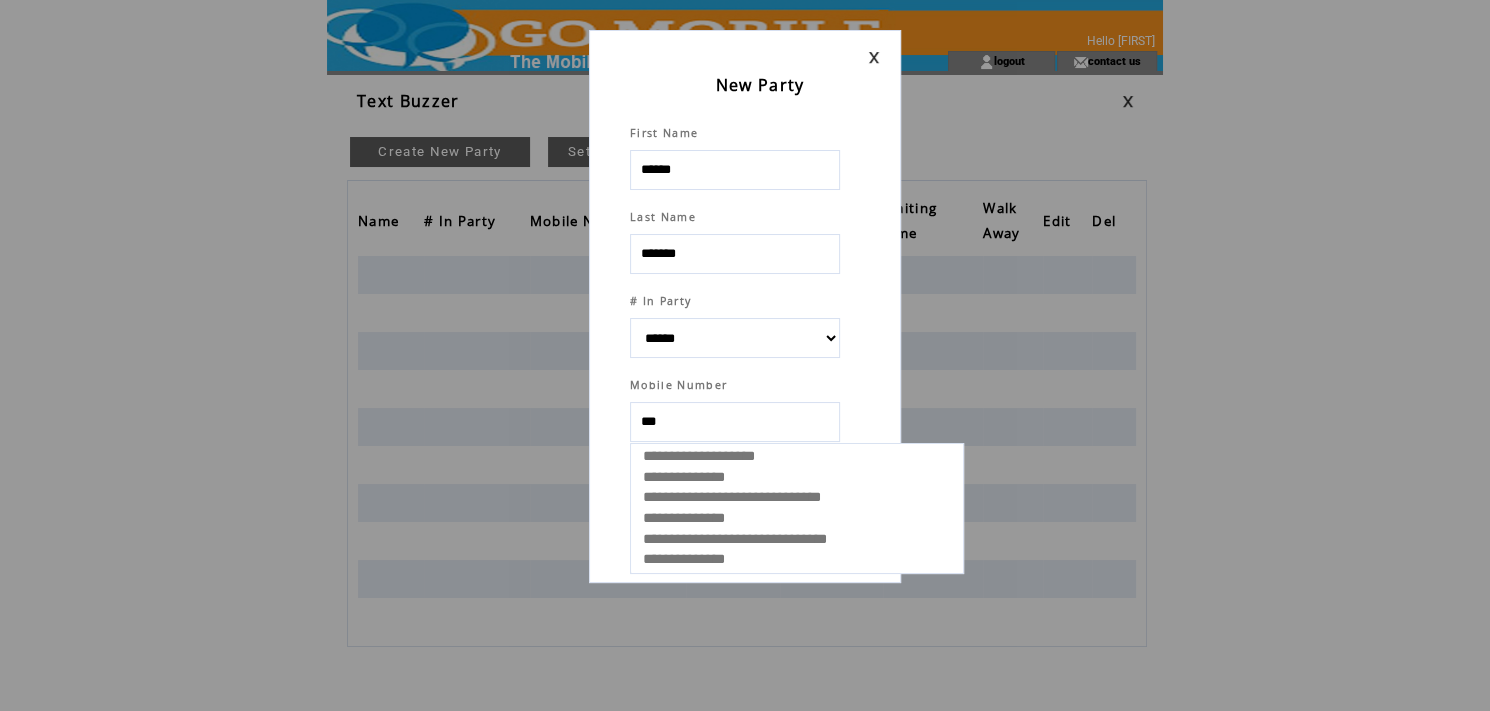 select 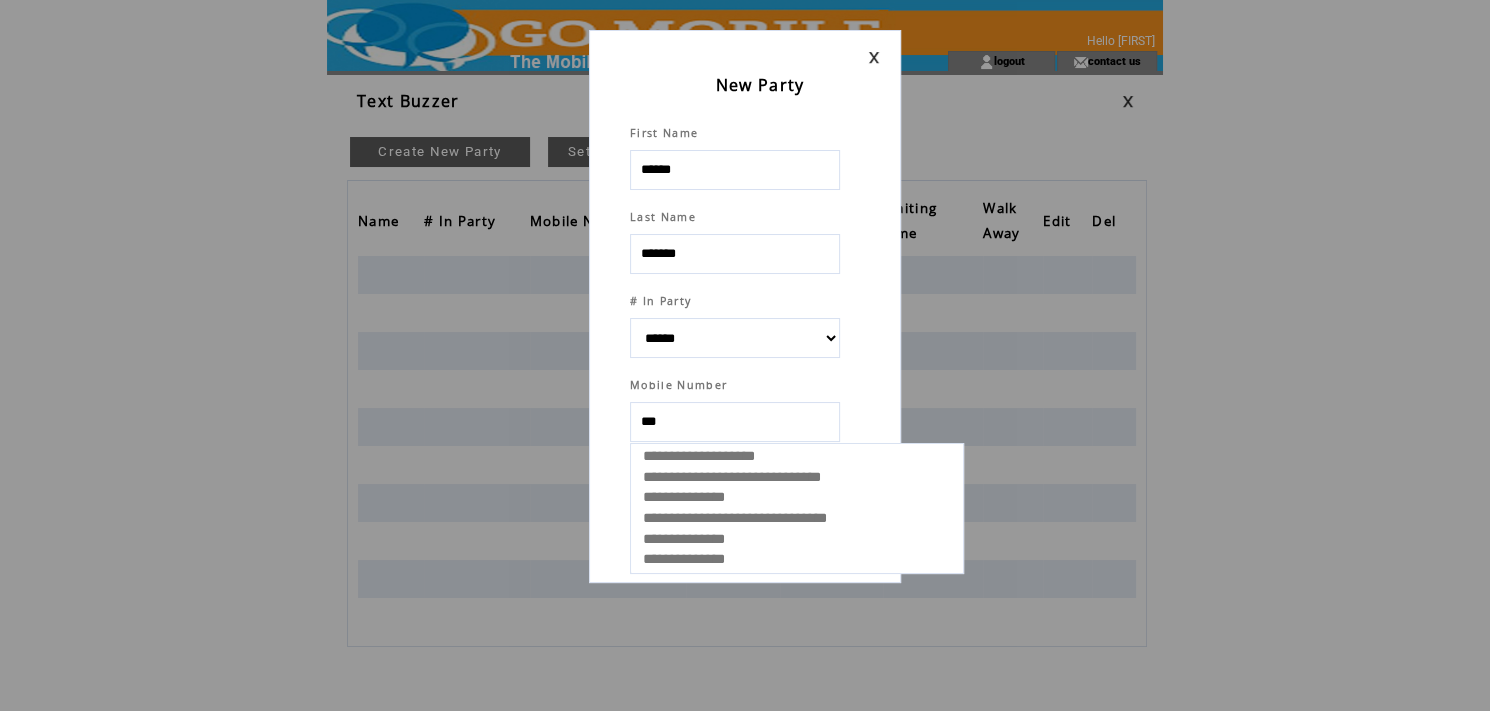 type on "****" 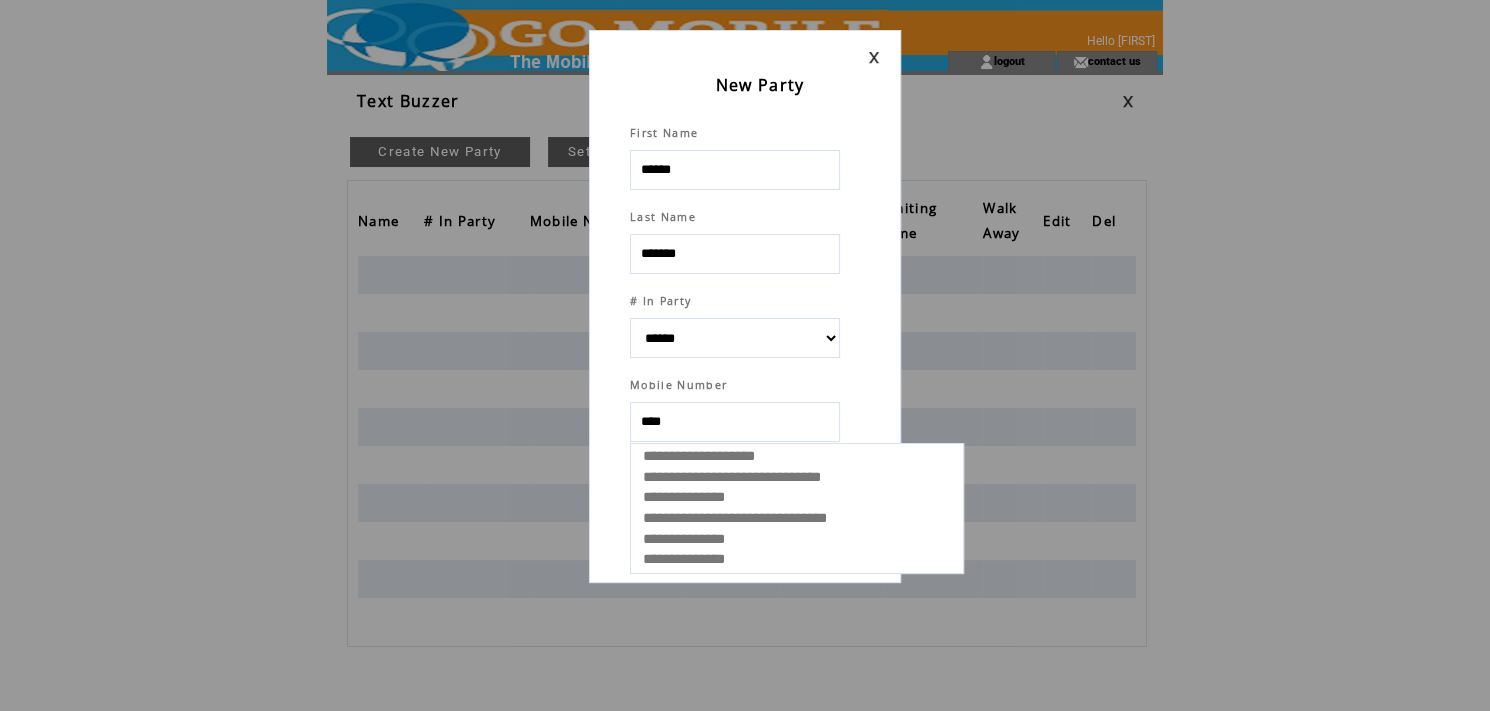select 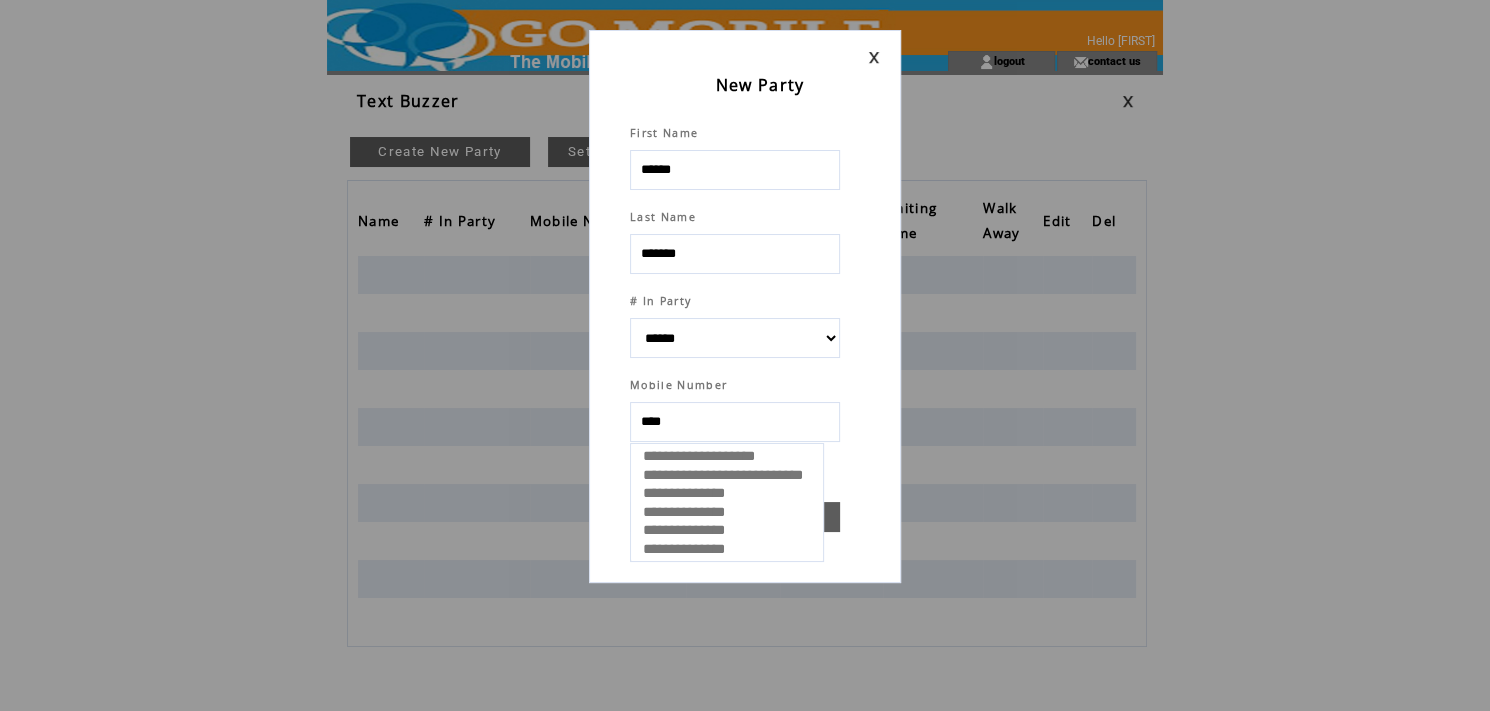 type on "*****" 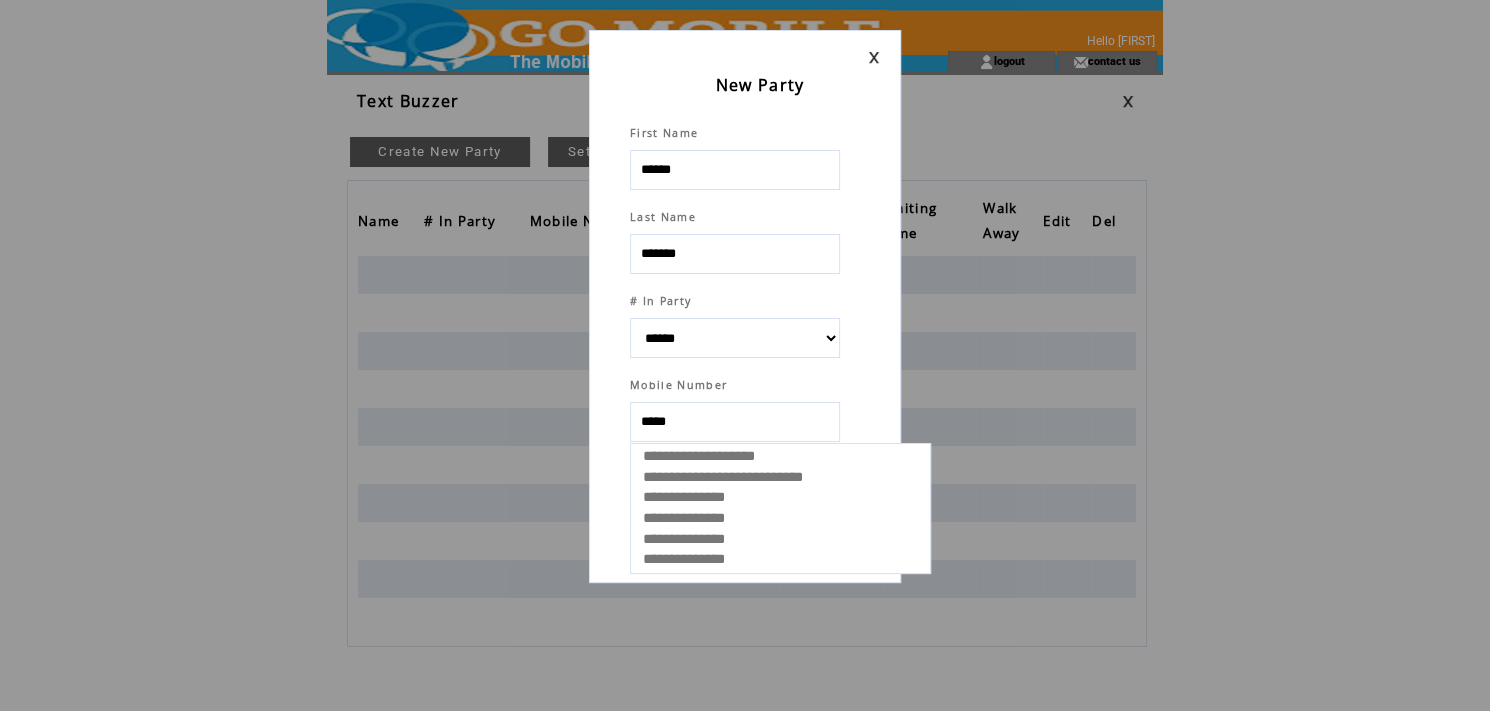 select 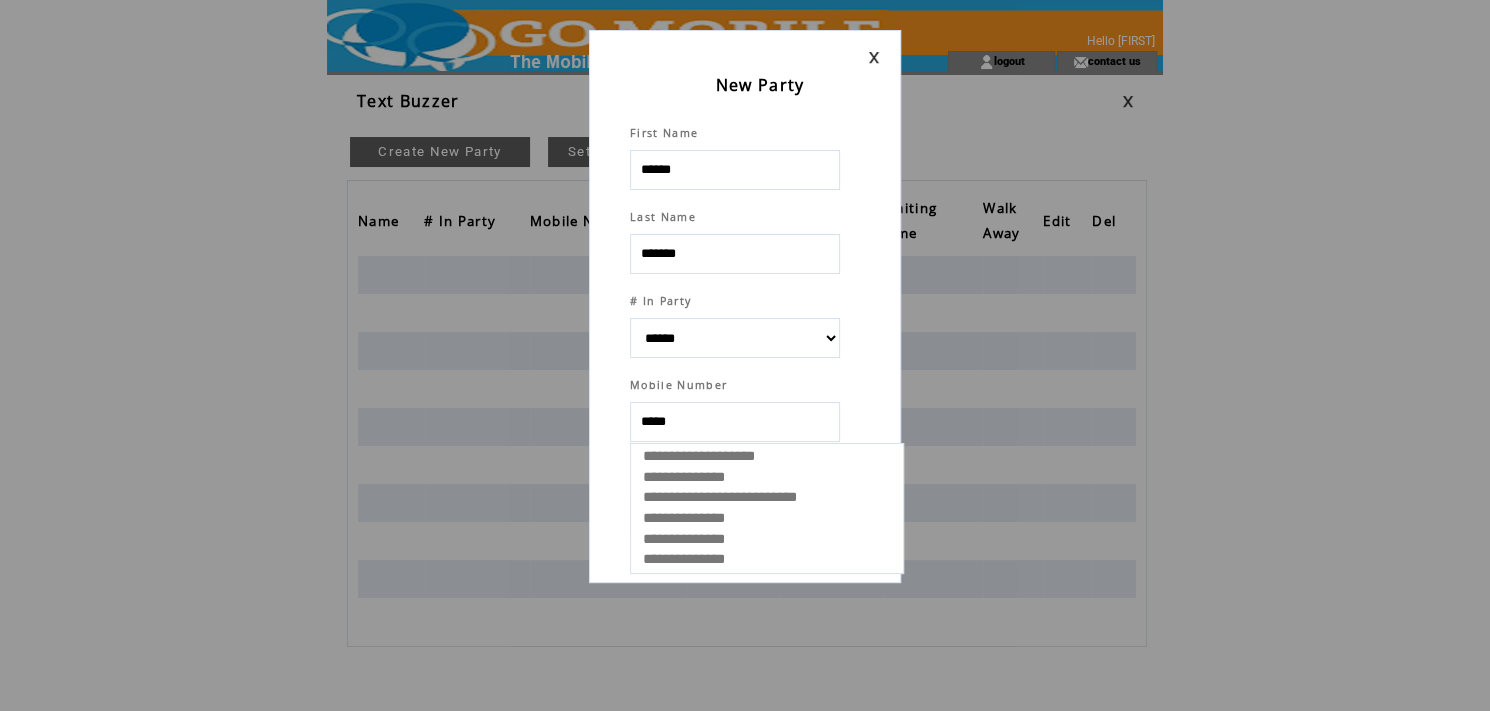 type on "******" 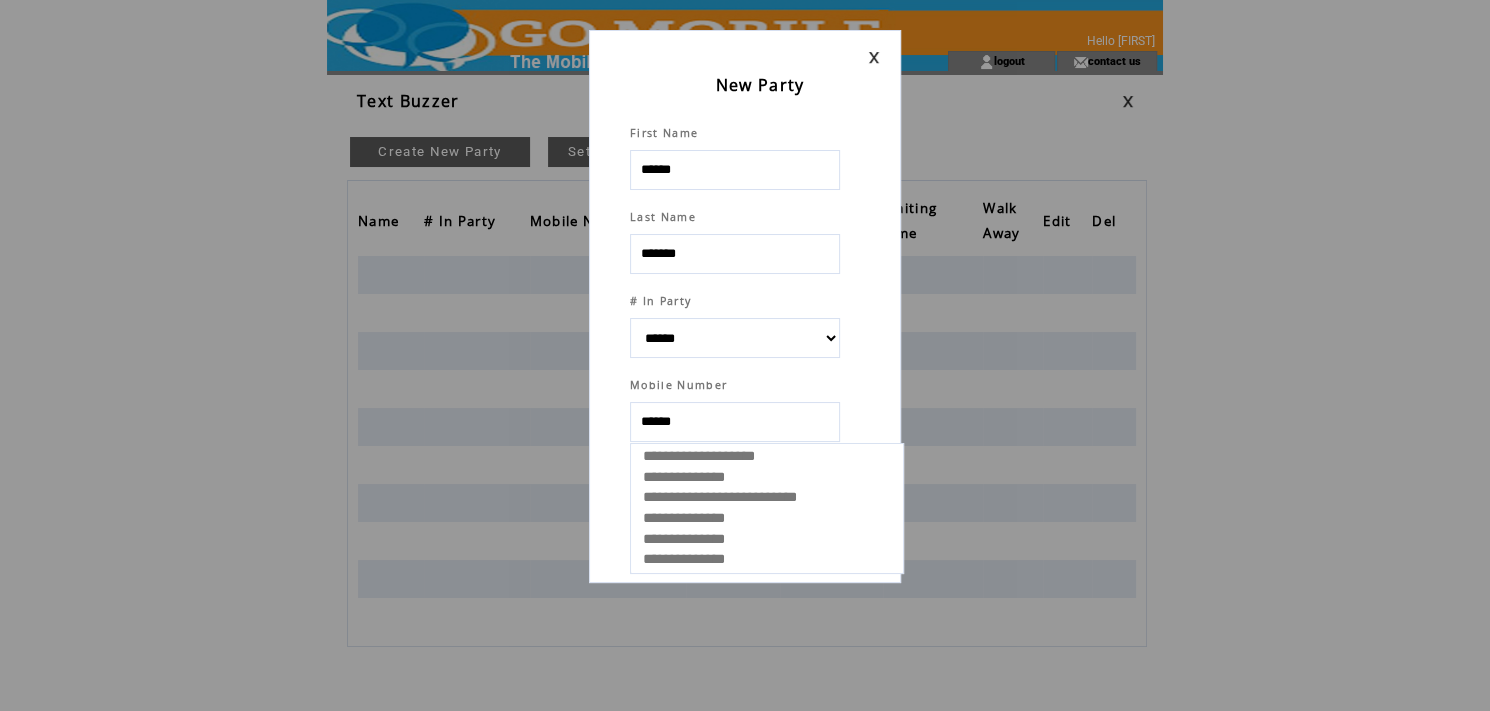 select 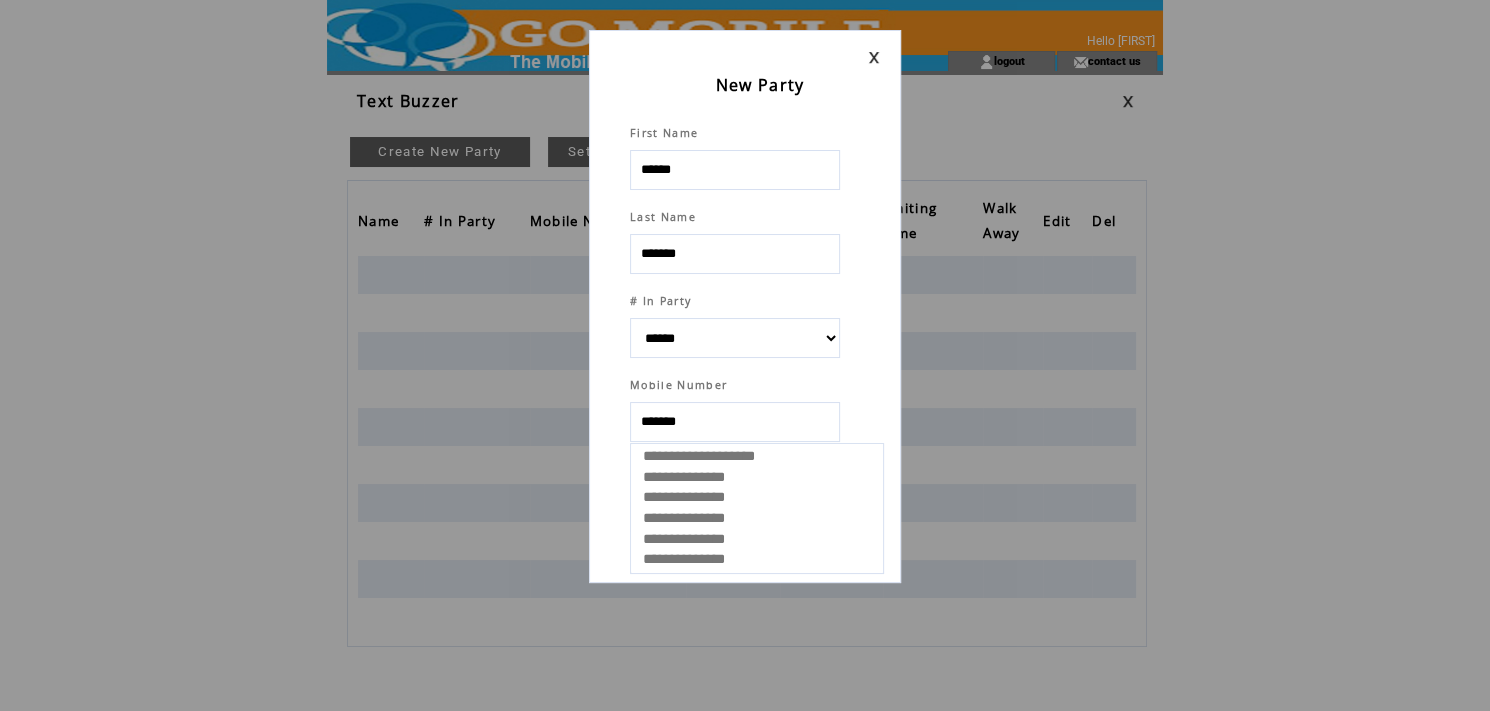 type on "********" 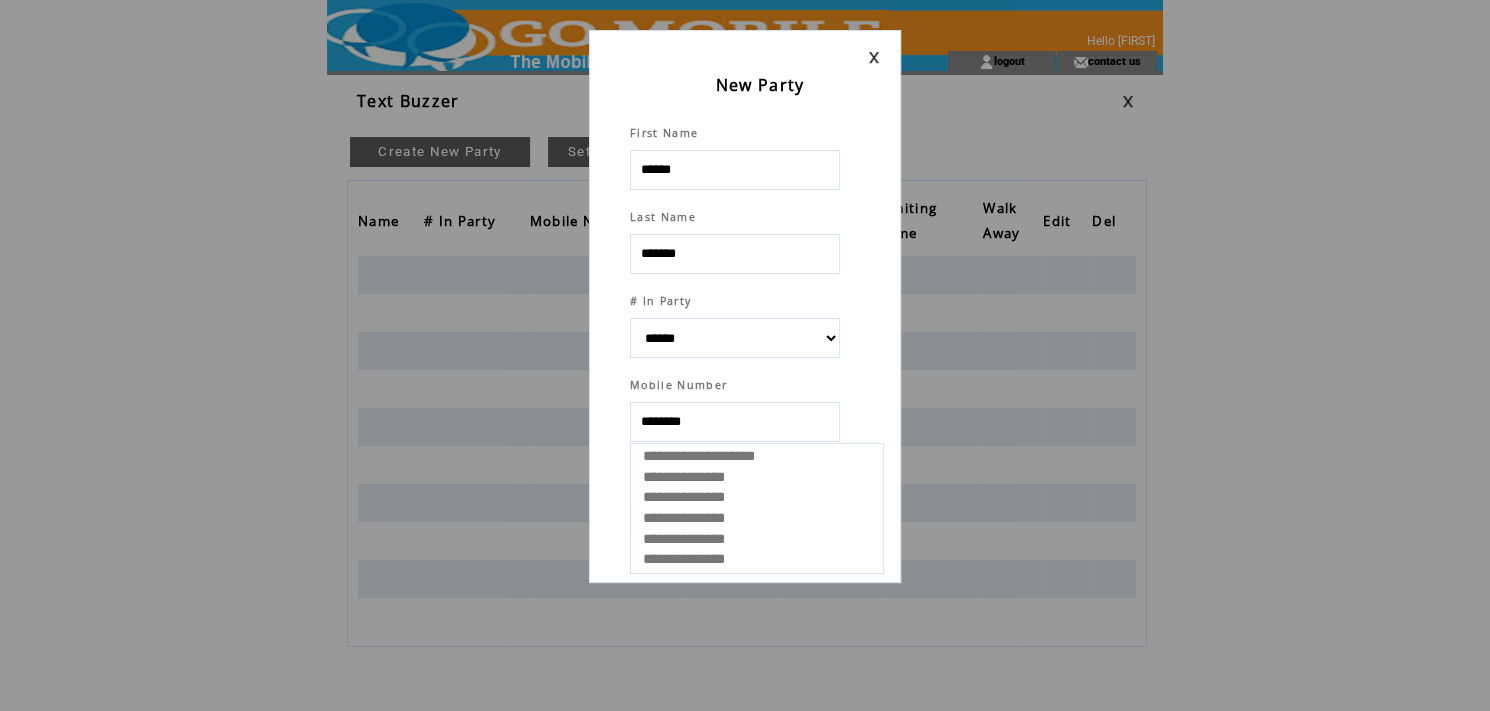select 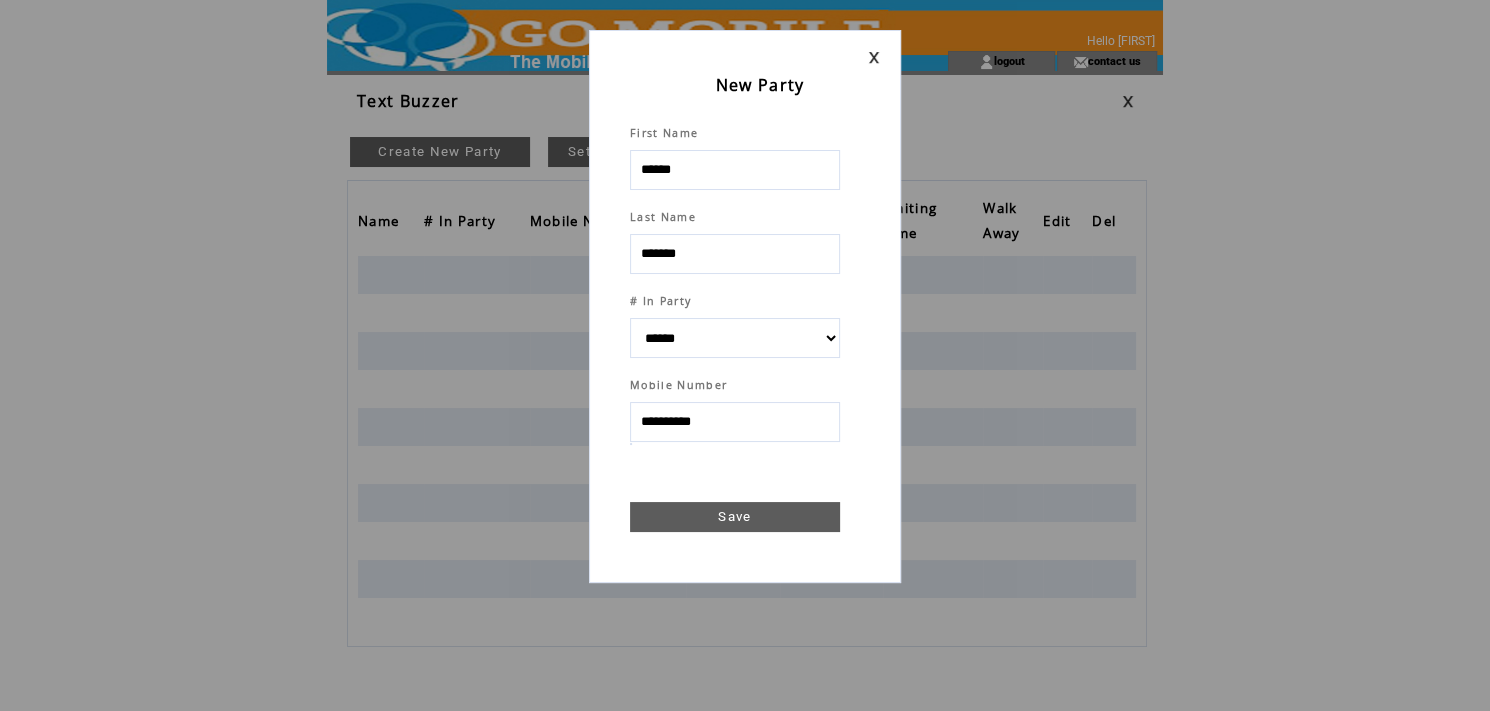 type on "**********" 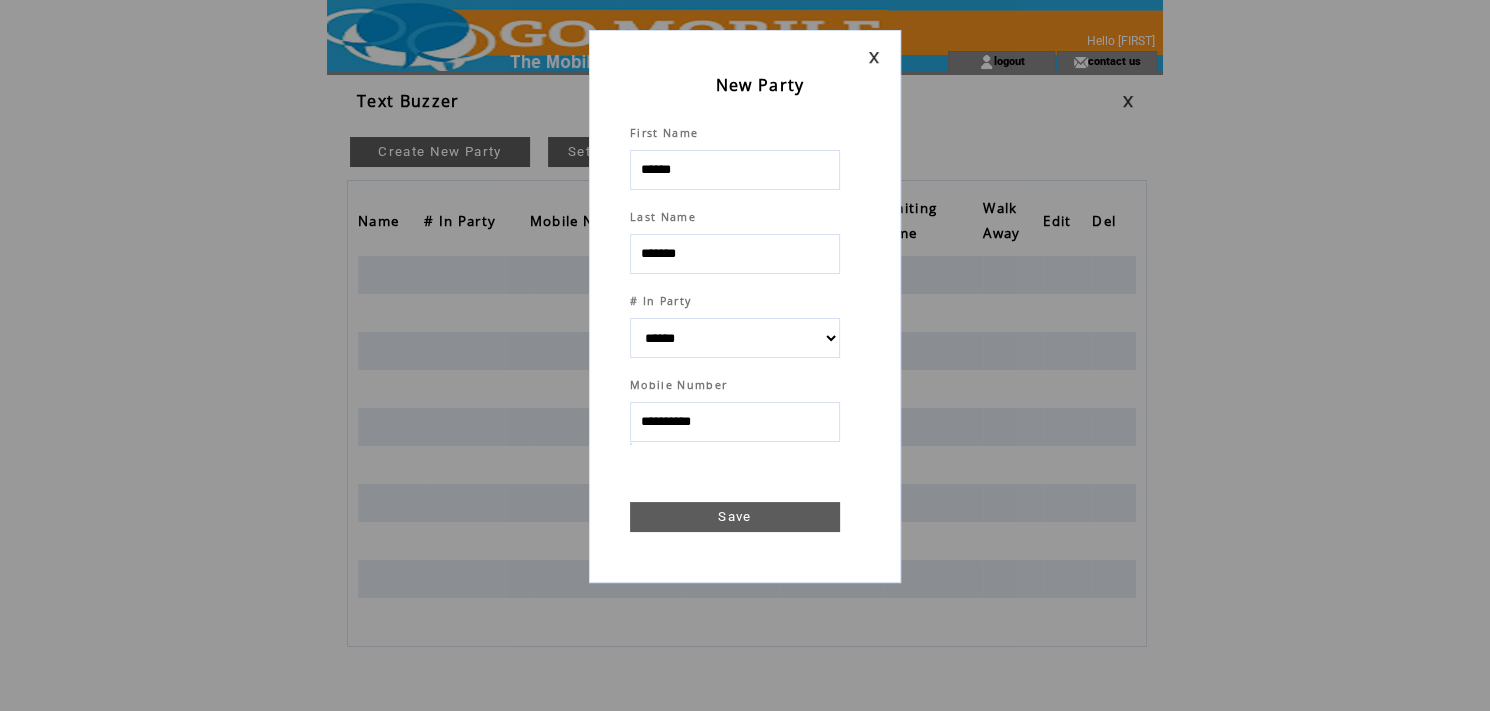 click on "Save" at bounding box center [735, 517] 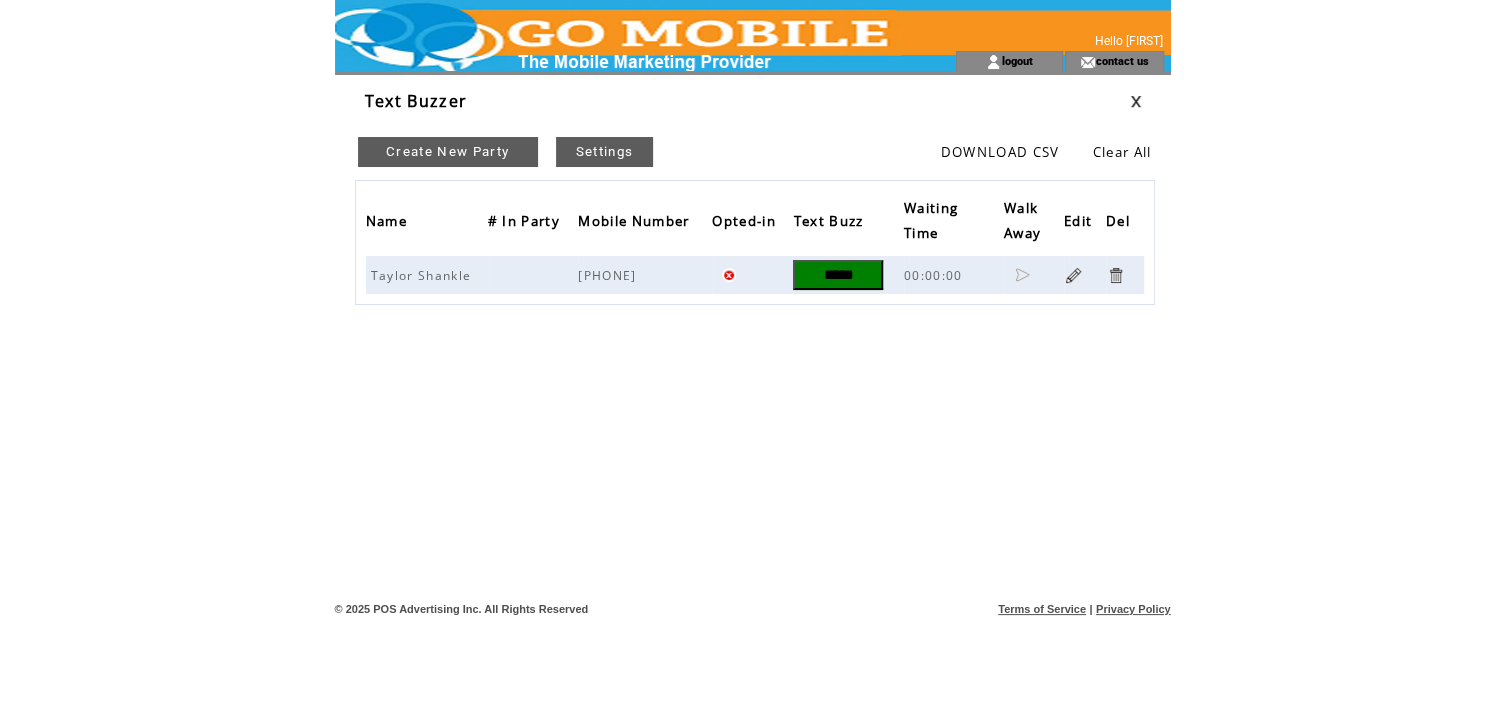 click on "*****" at bounding box center (838, 275) 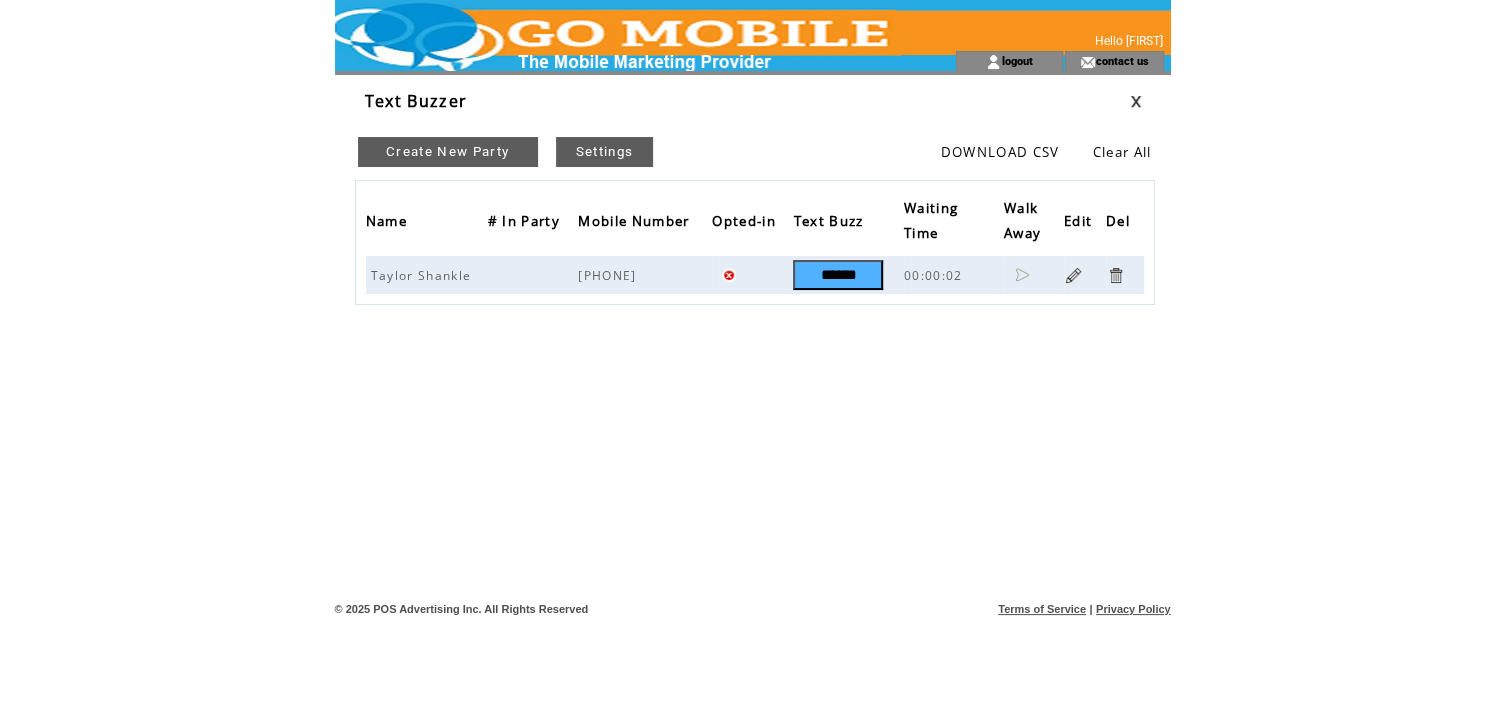 click on "Create New Party" at bounding box center (448, 152) 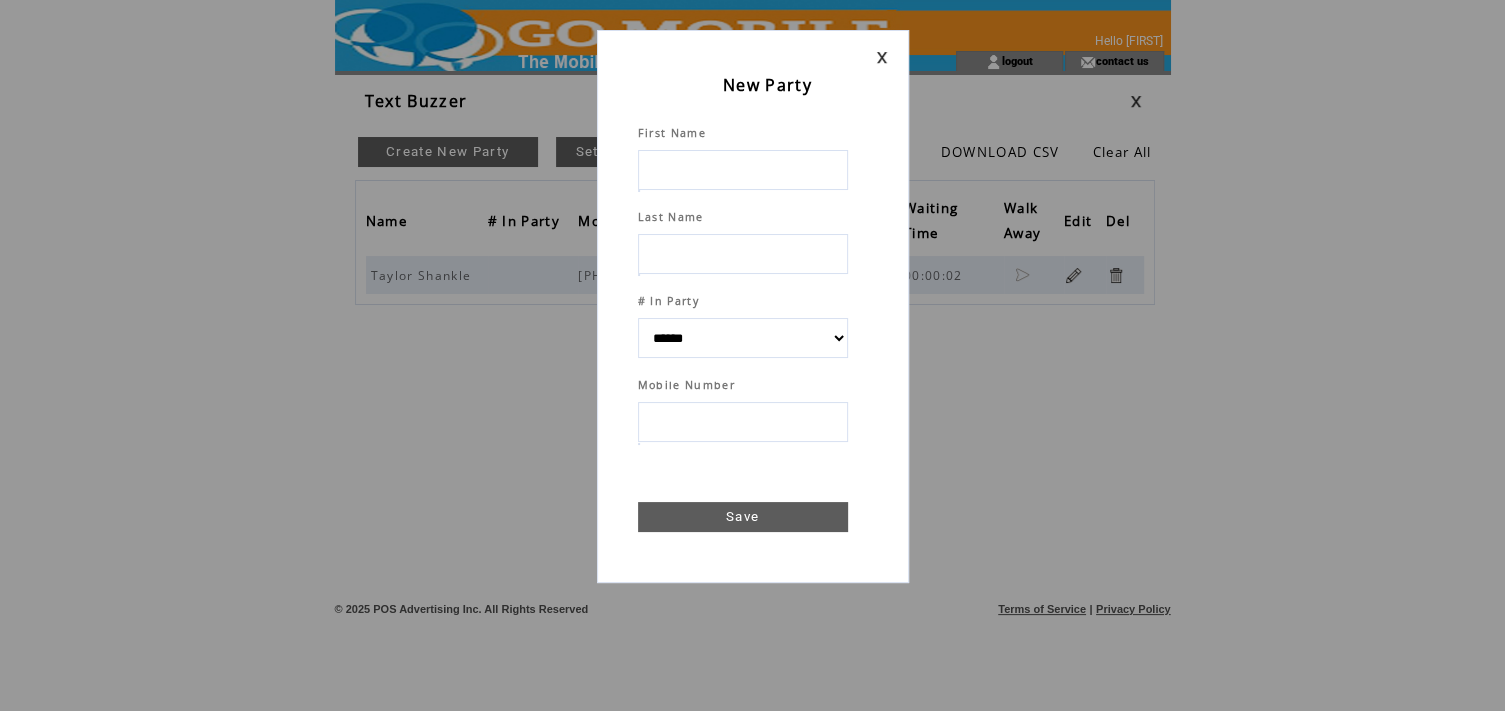 click at bounding box center (743, 170) 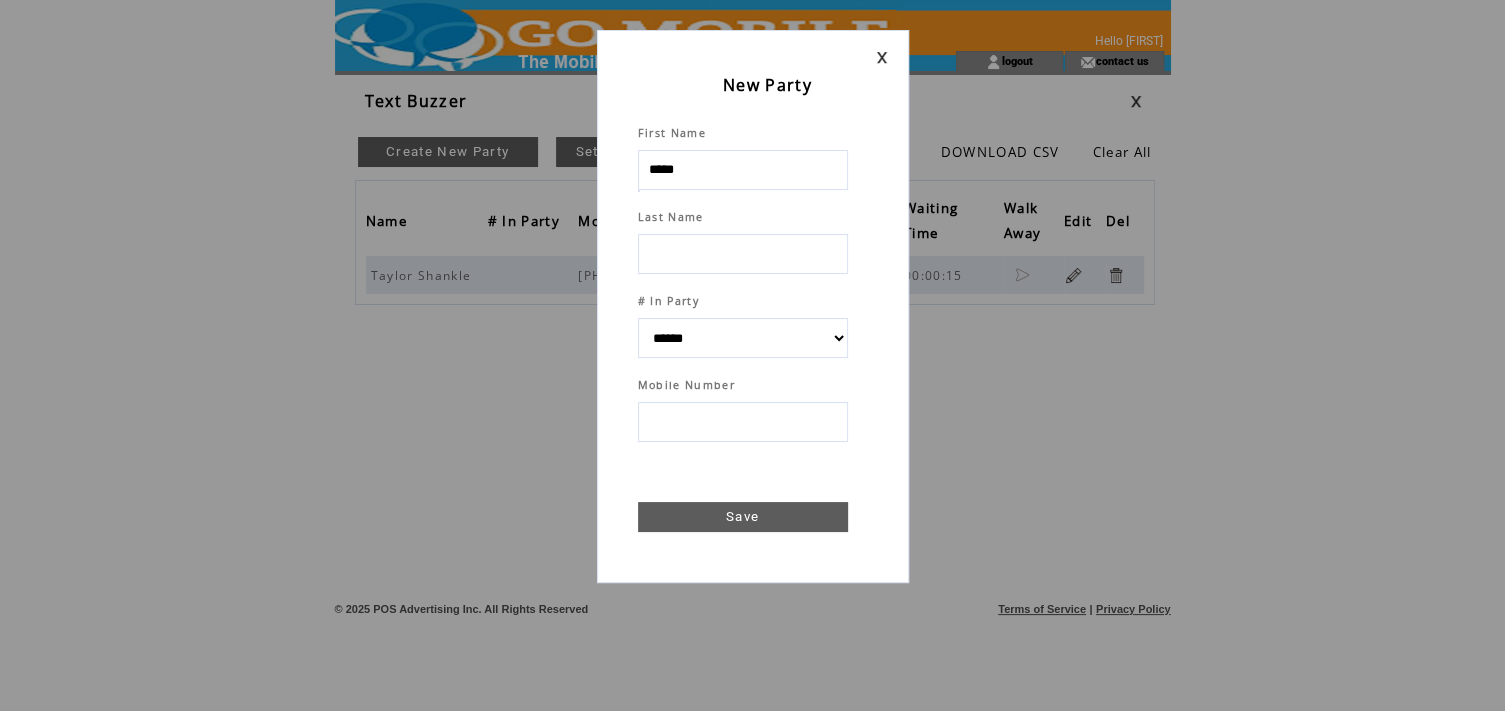 type on "*****" 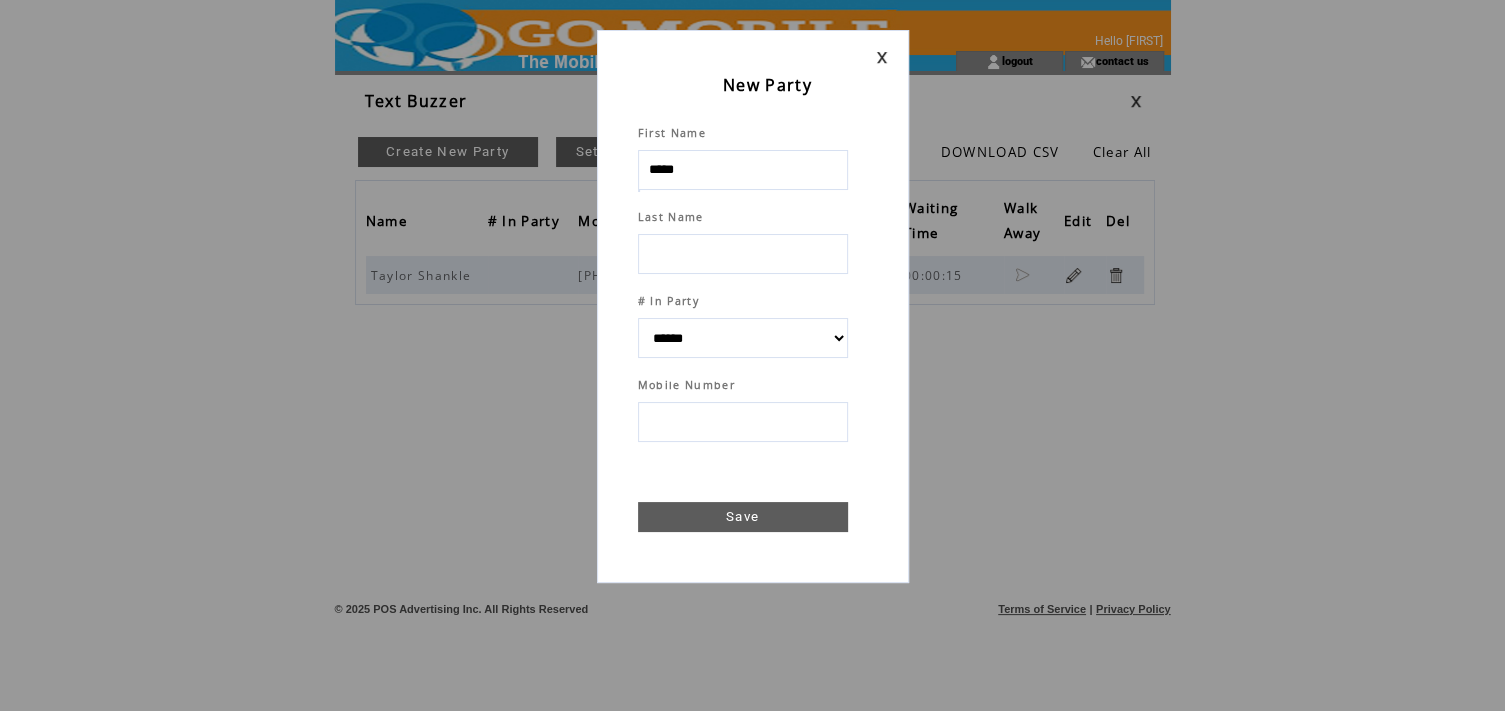 click at bounding box center (743, 254) 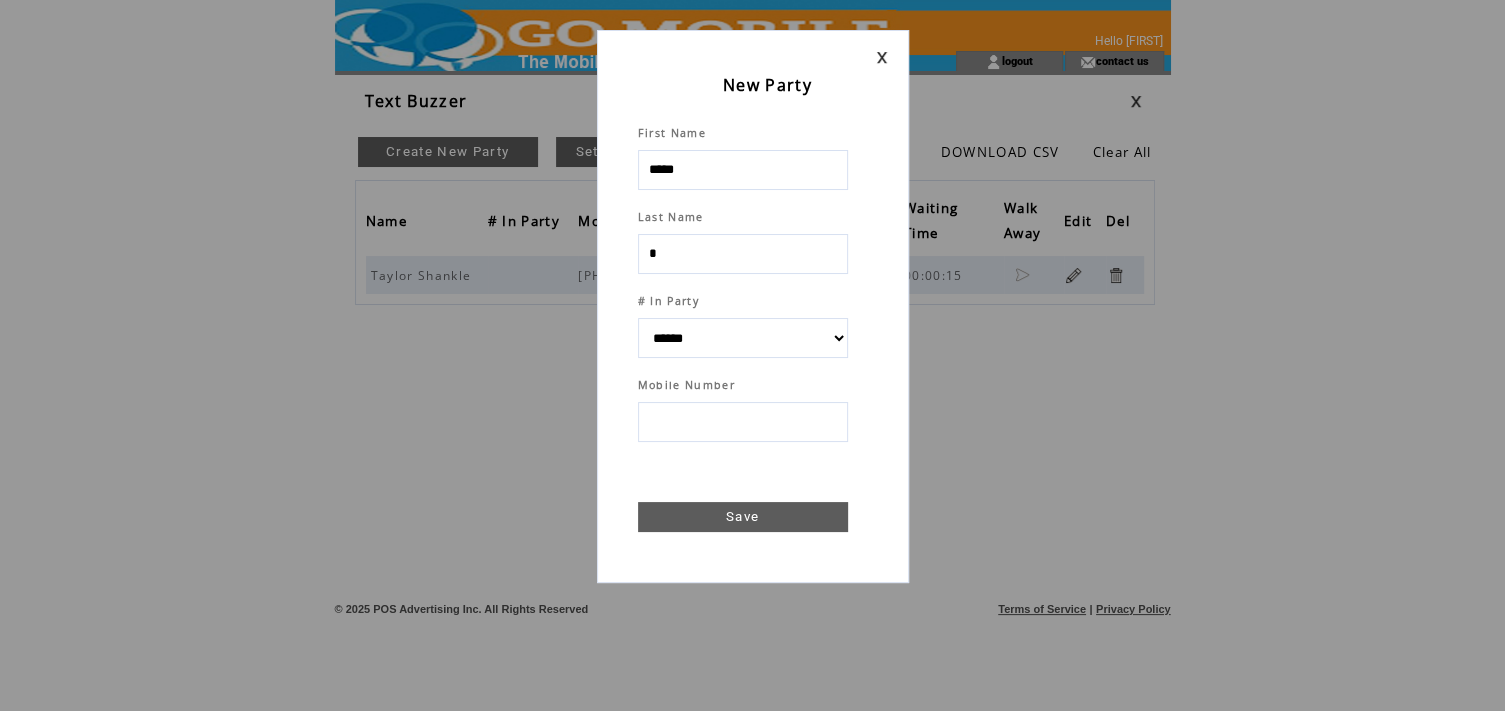 type on "**" 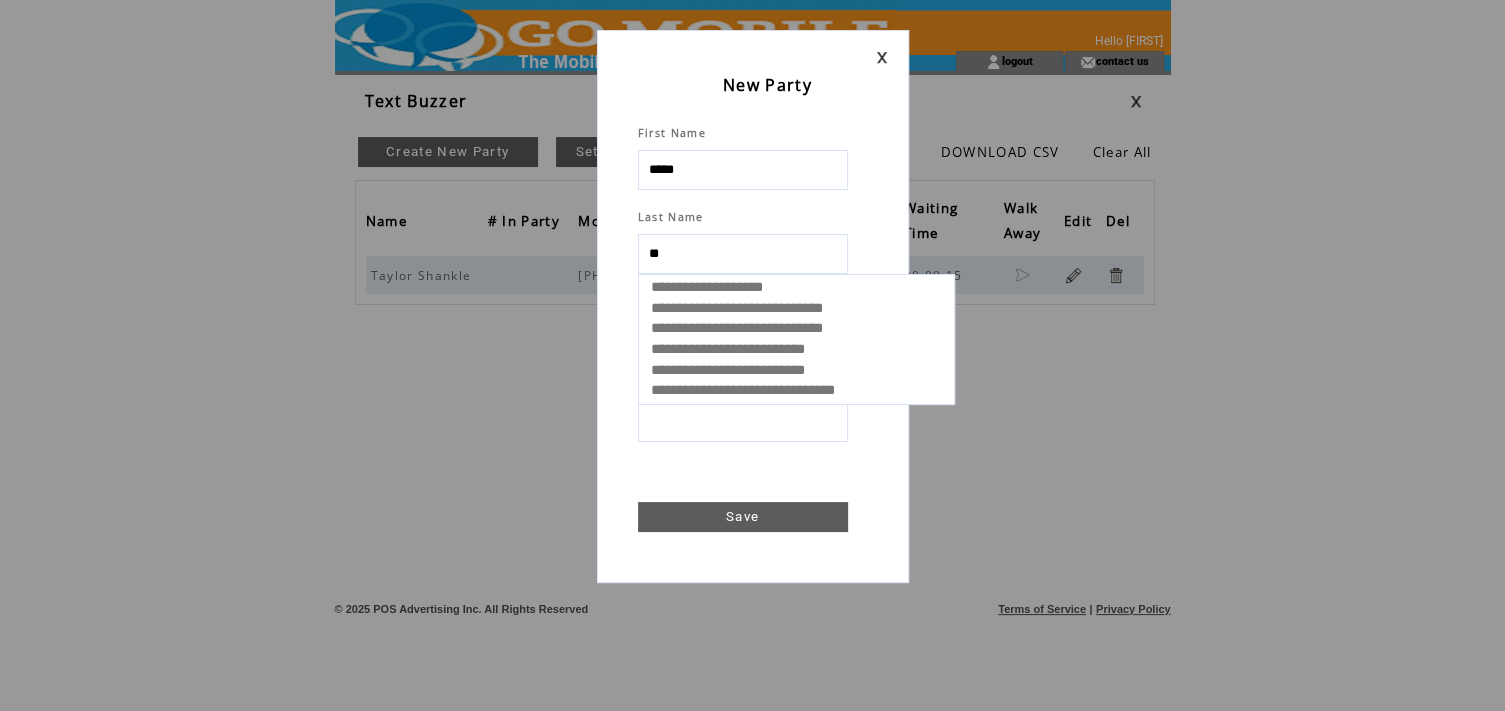 type on "***" 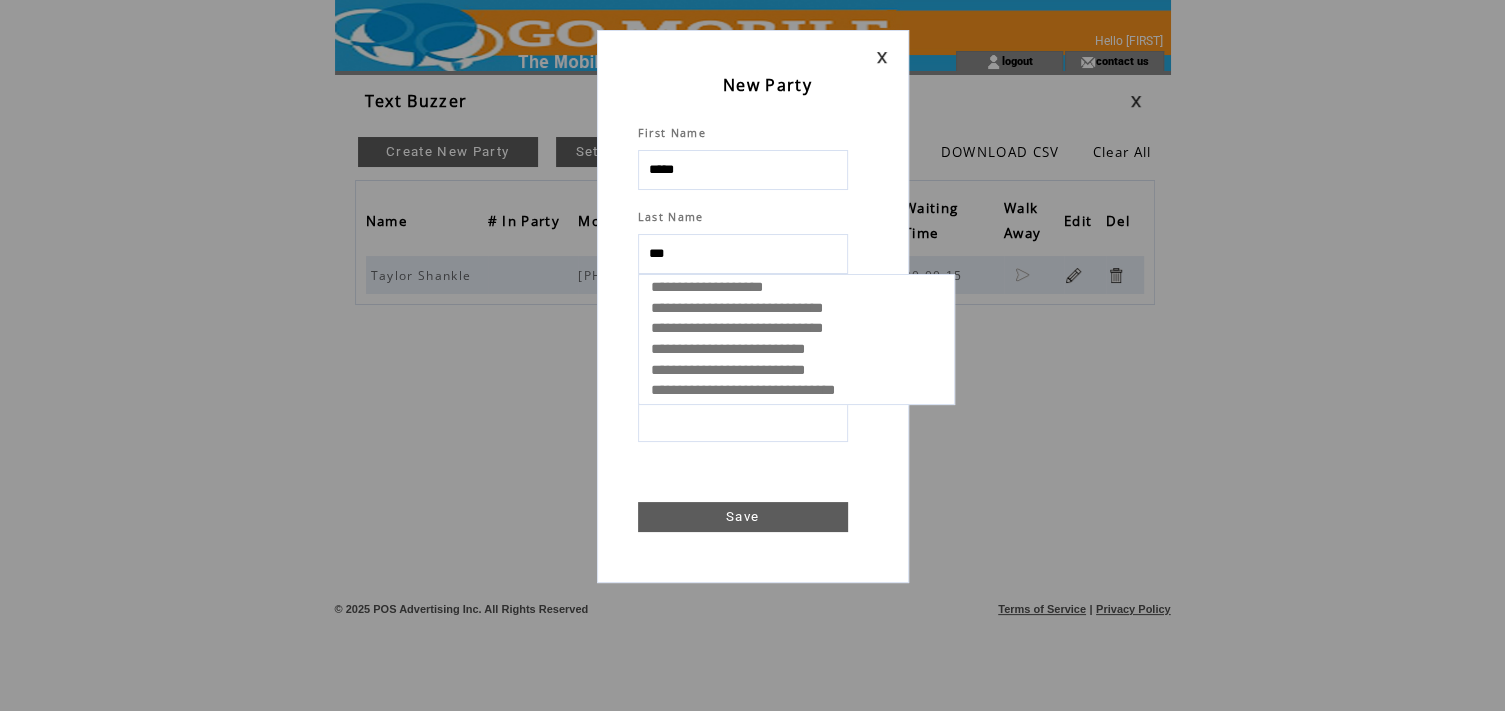 select 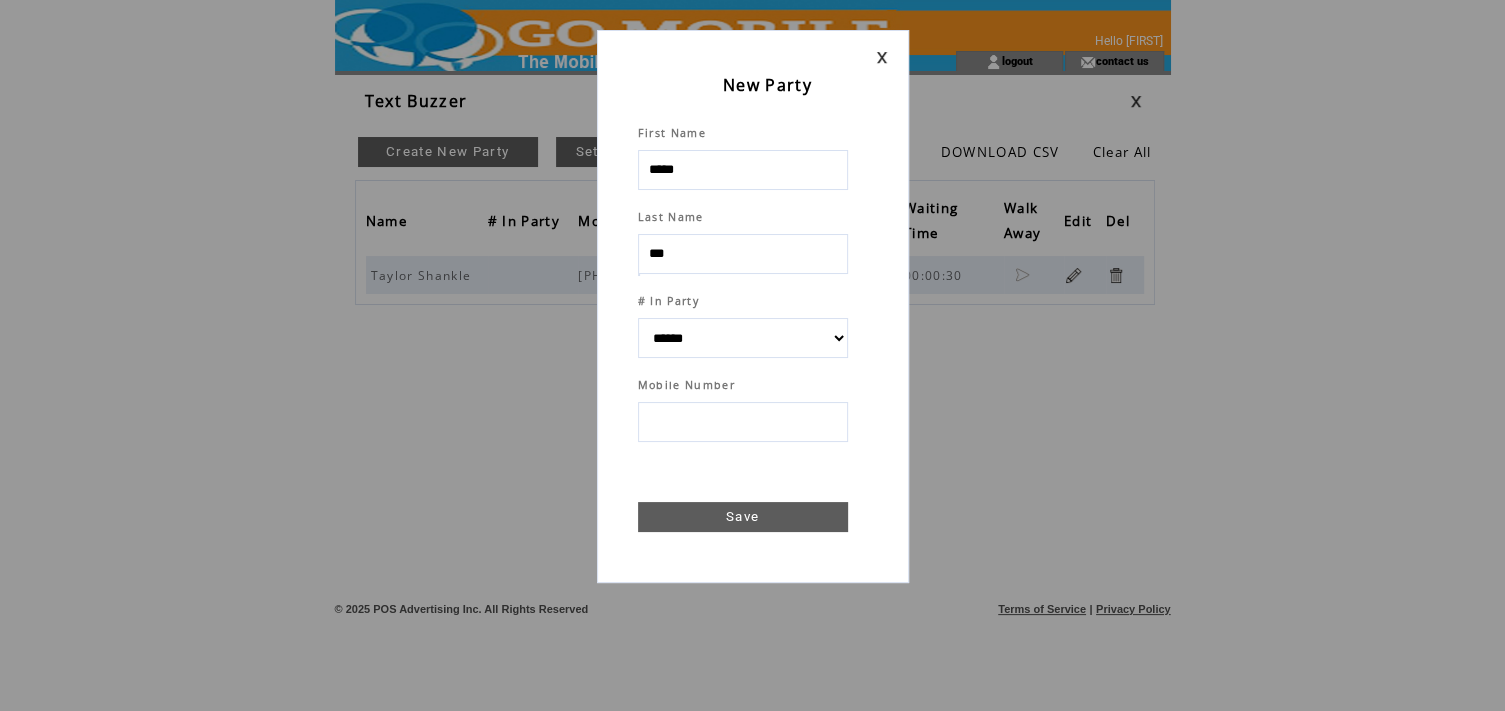 type on "***" 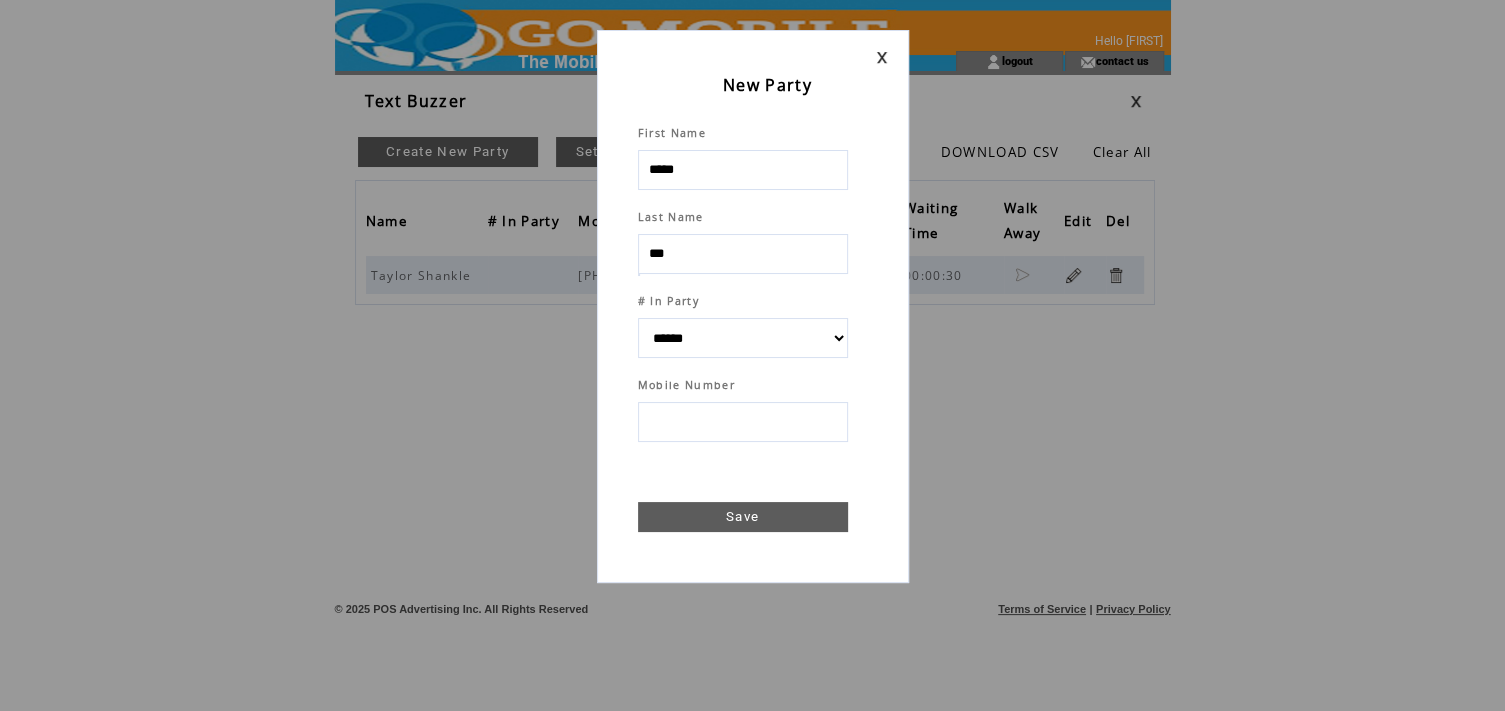 click at bounding box center (743, 422) 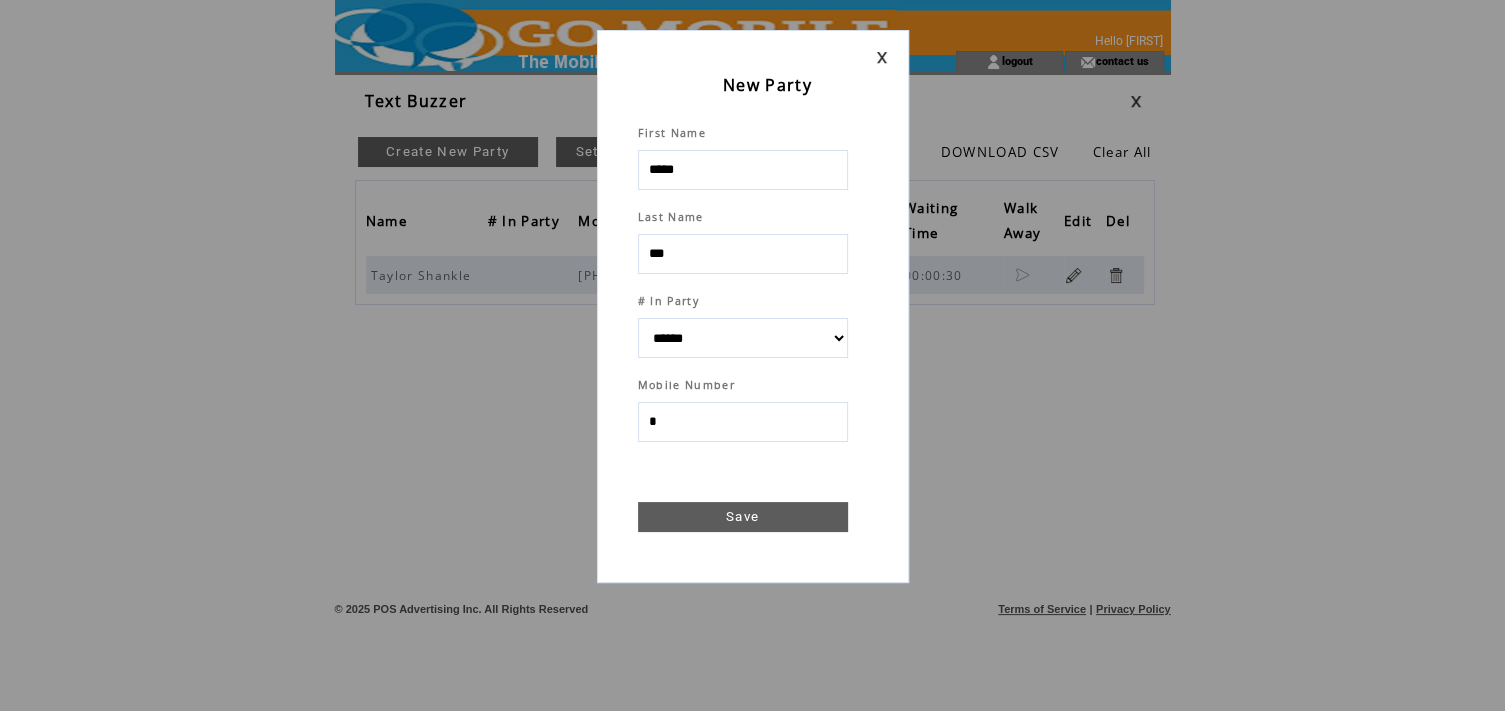 type on "**" 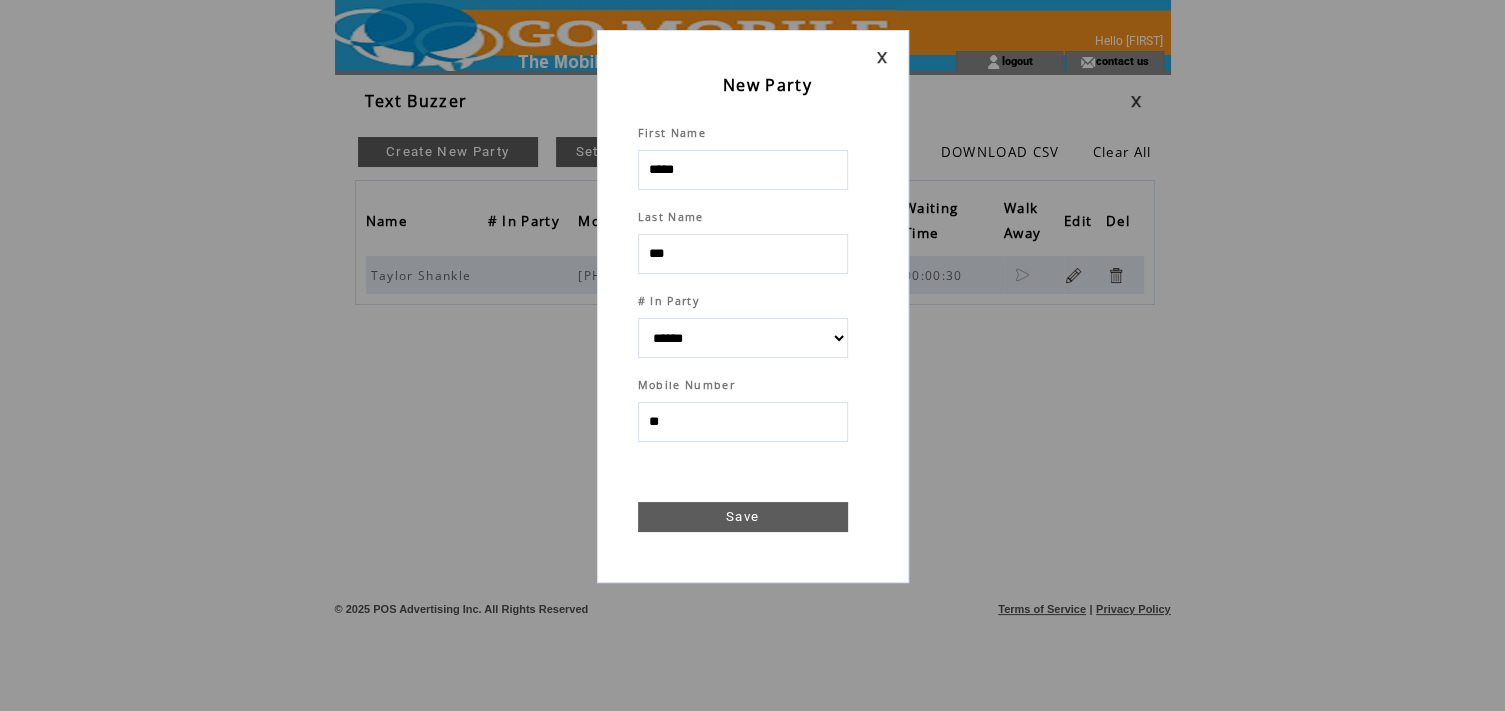select 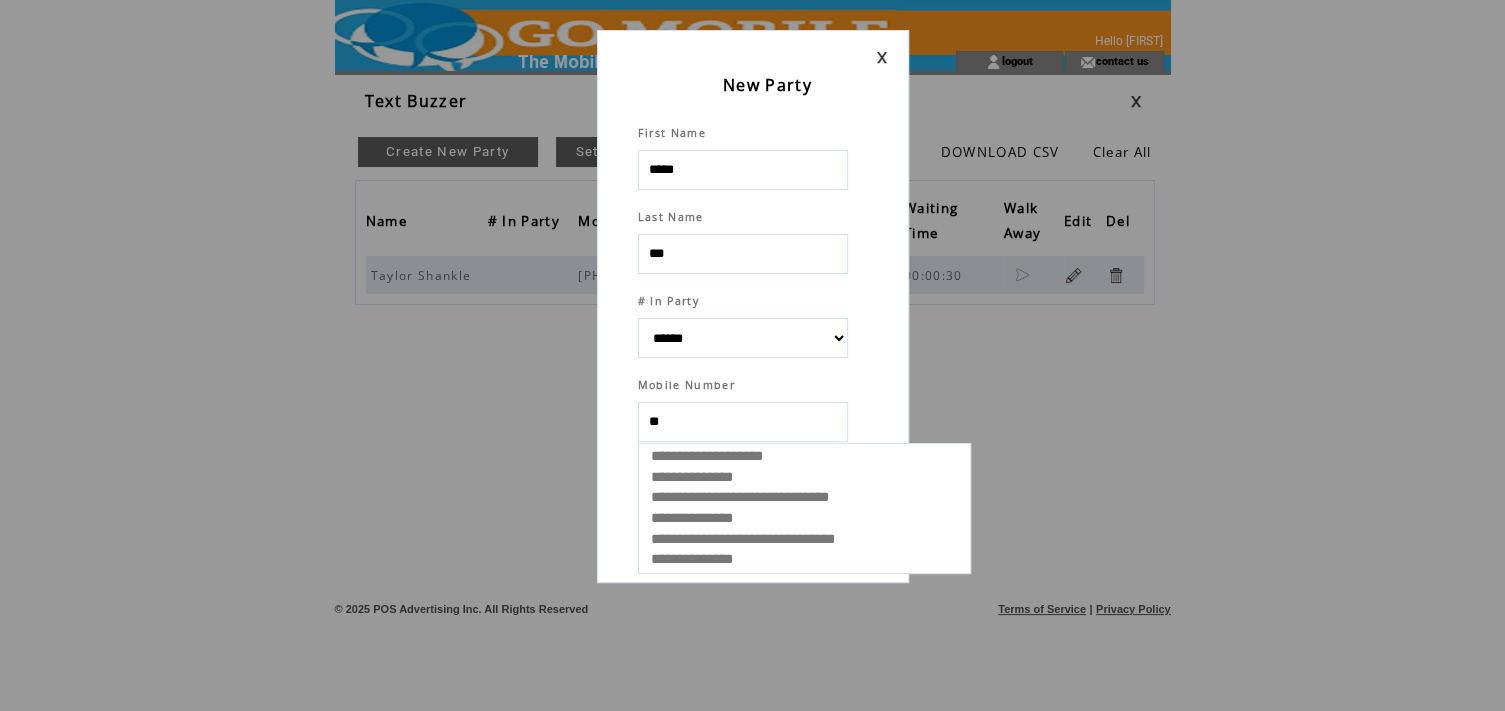type on "***" 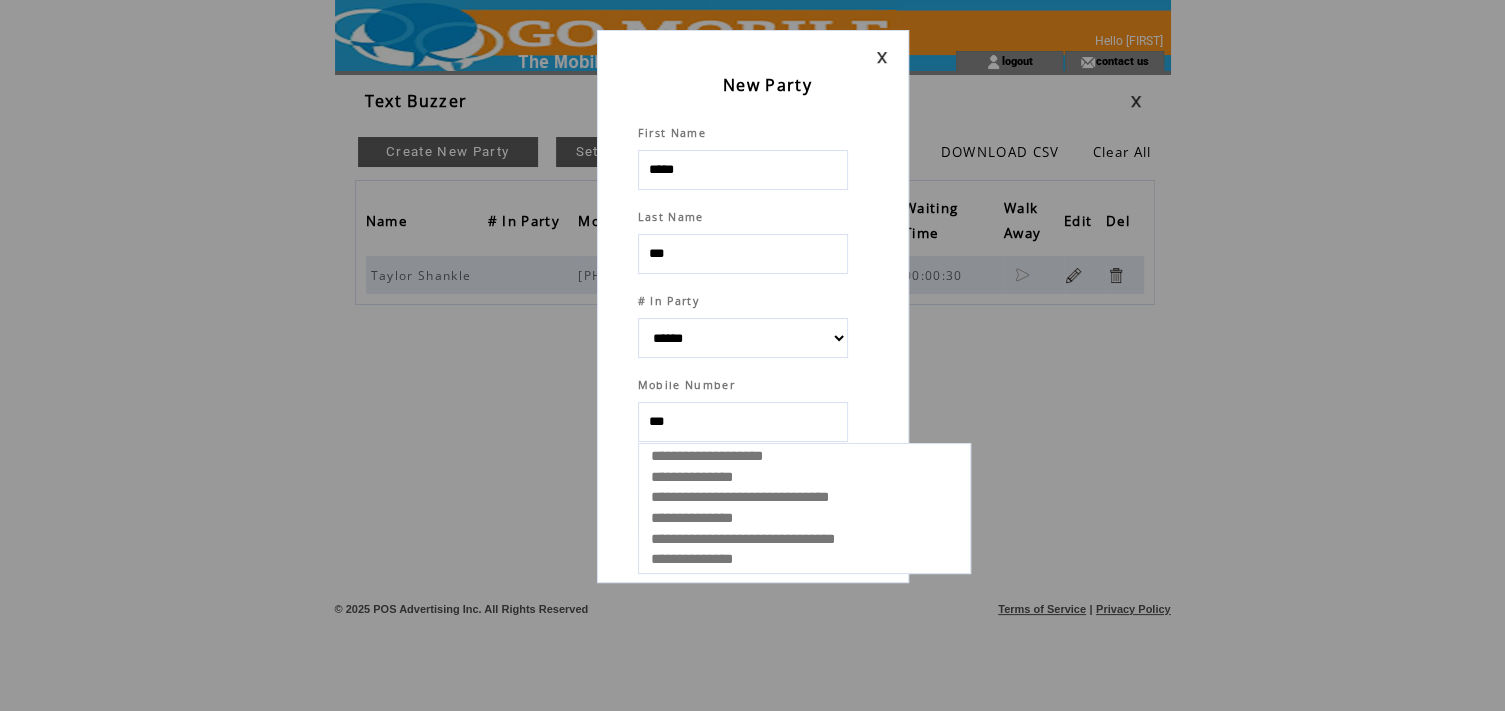 select 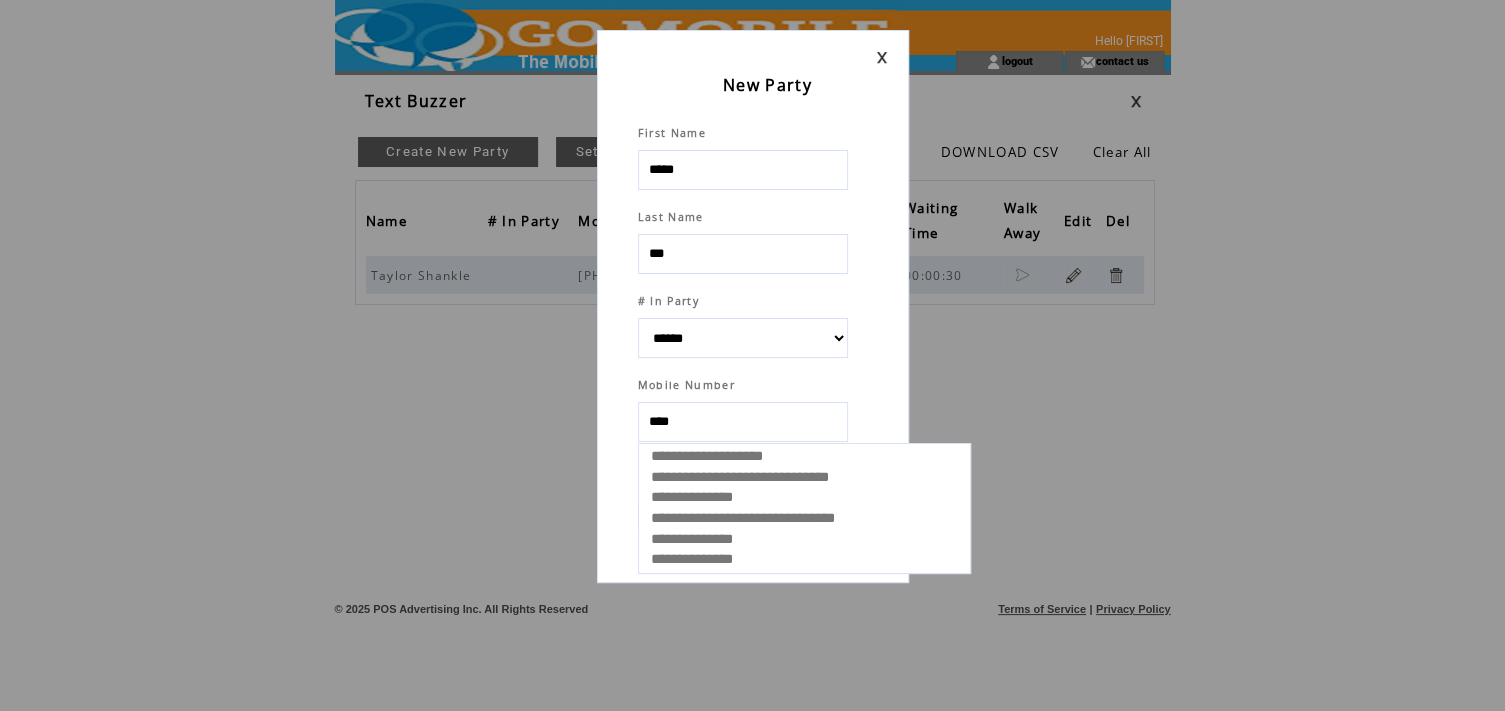 type on "*****" 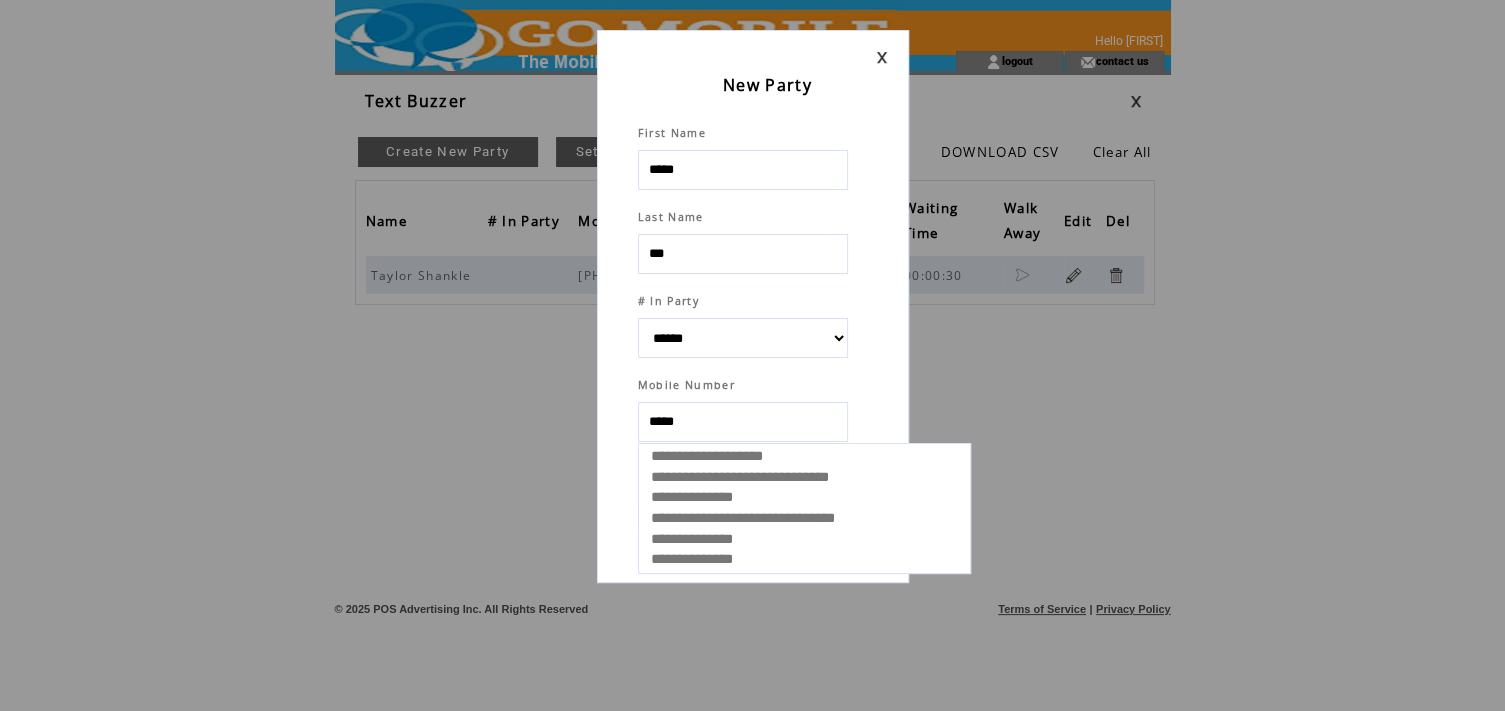 select 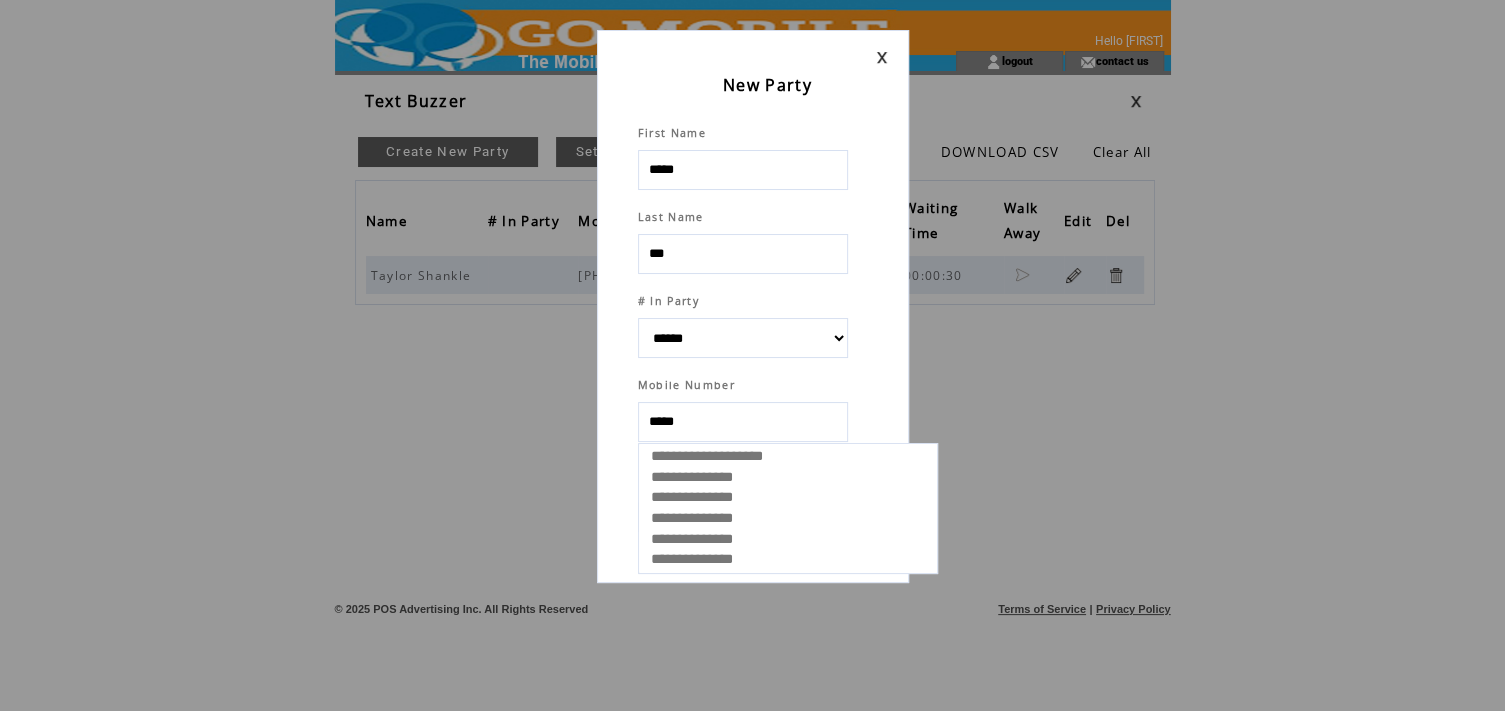 type on "******" 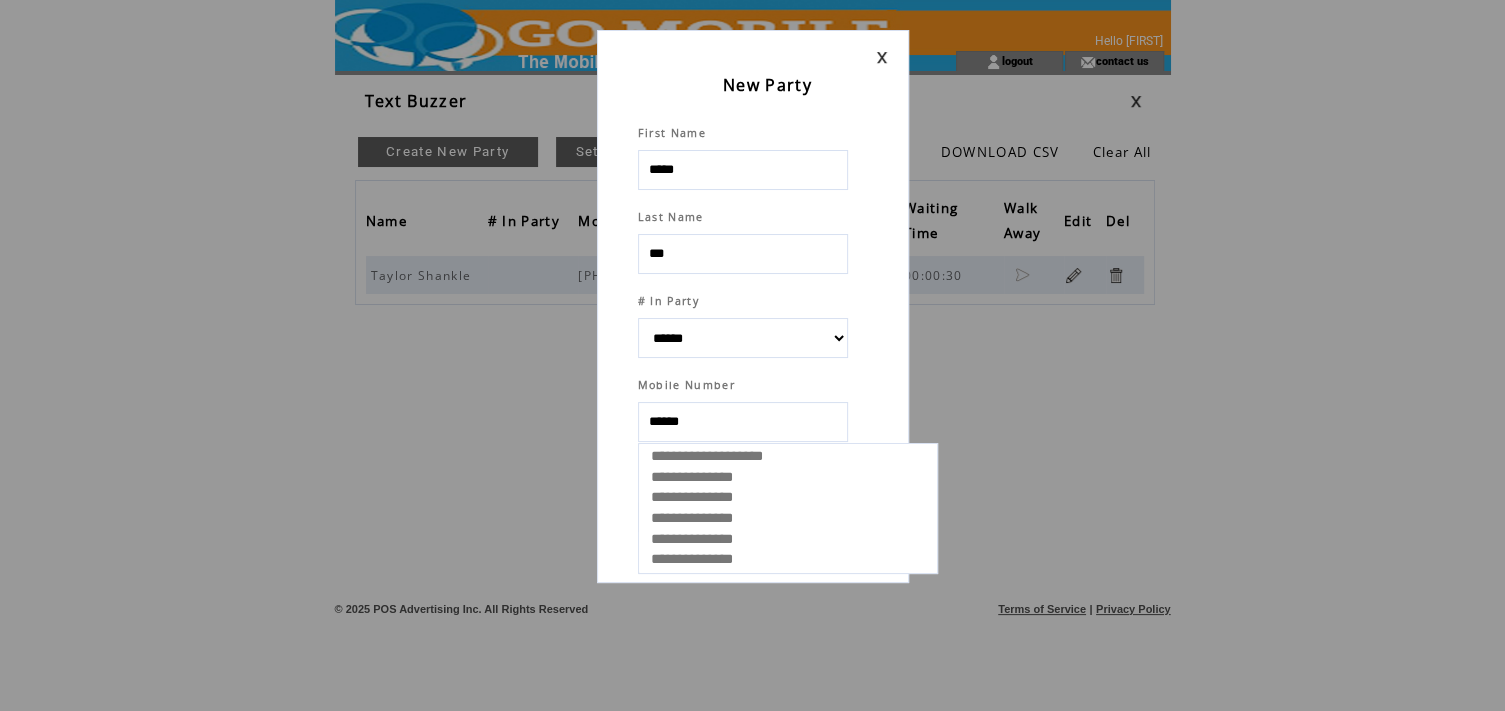 select 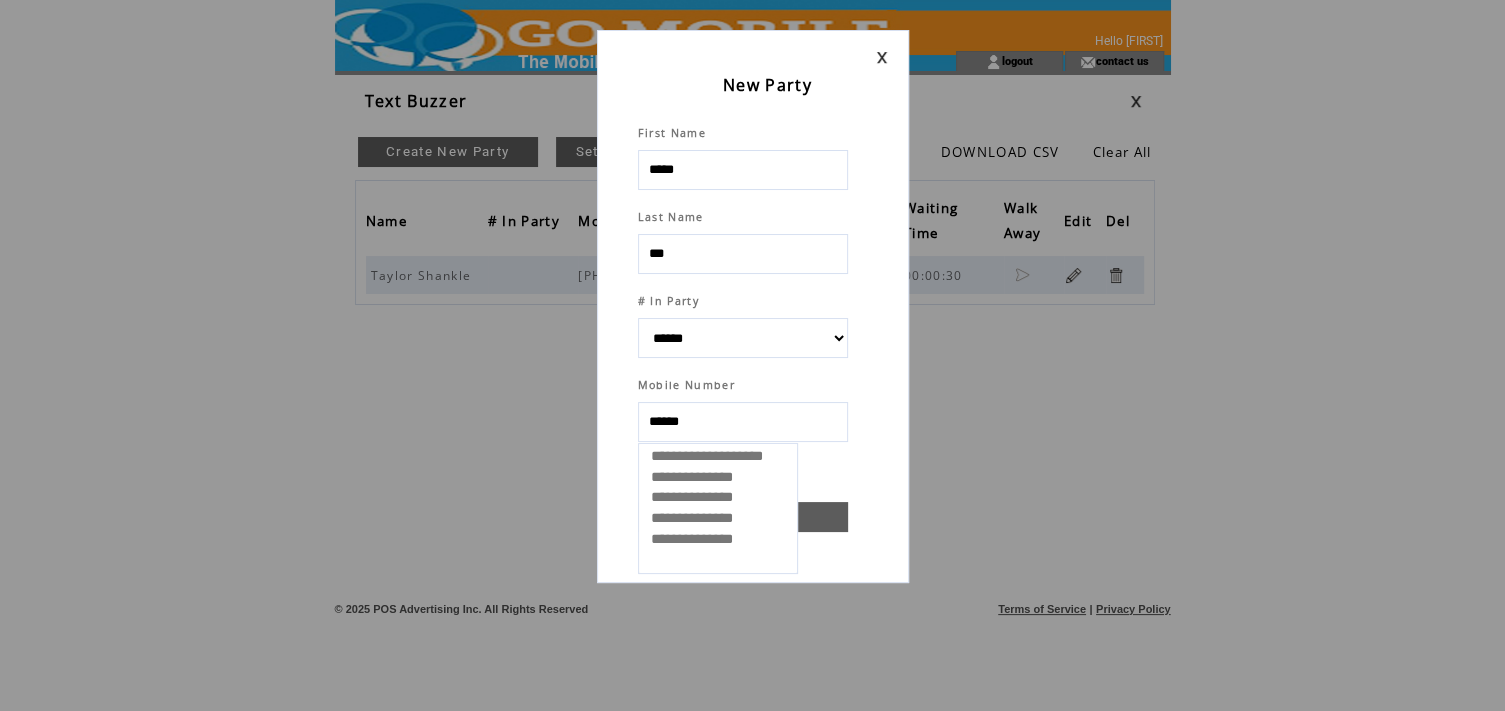 select 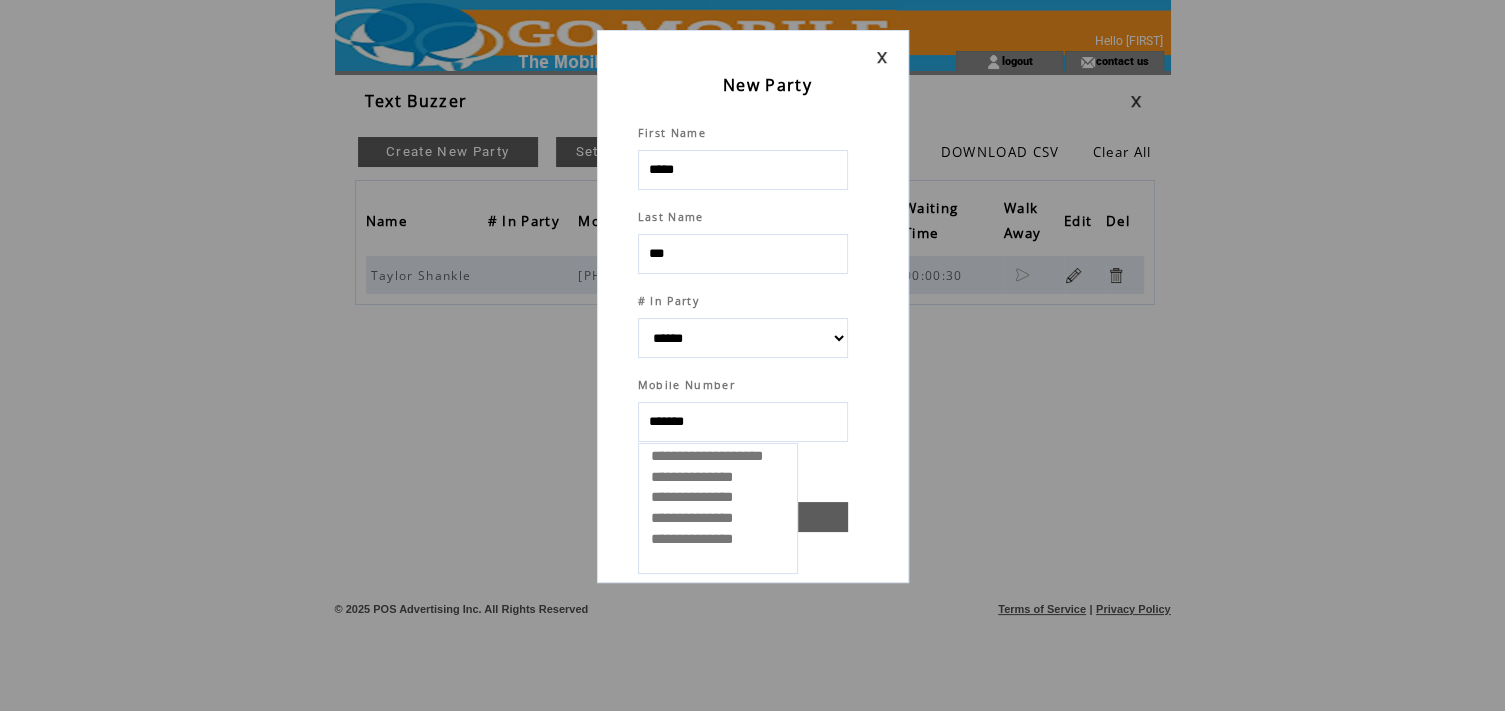 type on "********" 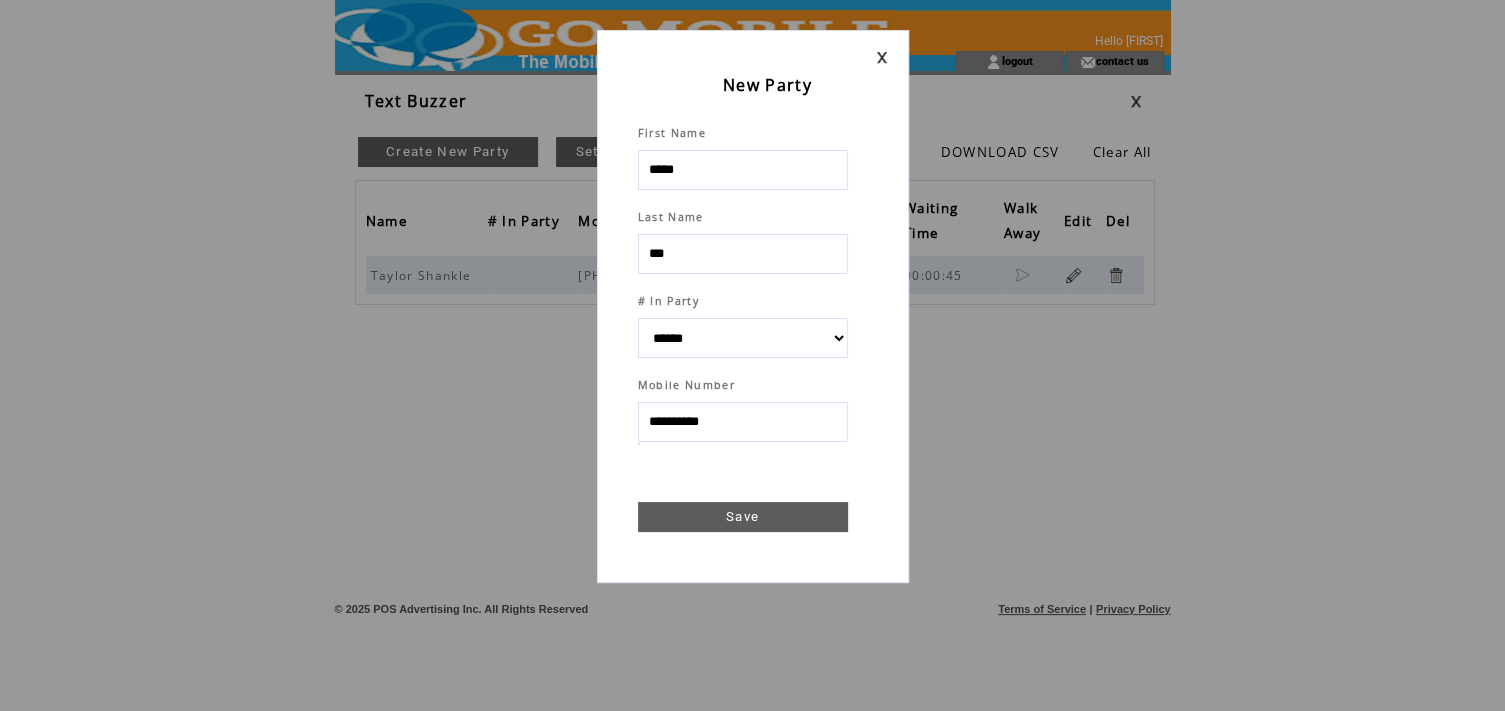 type on "**********" 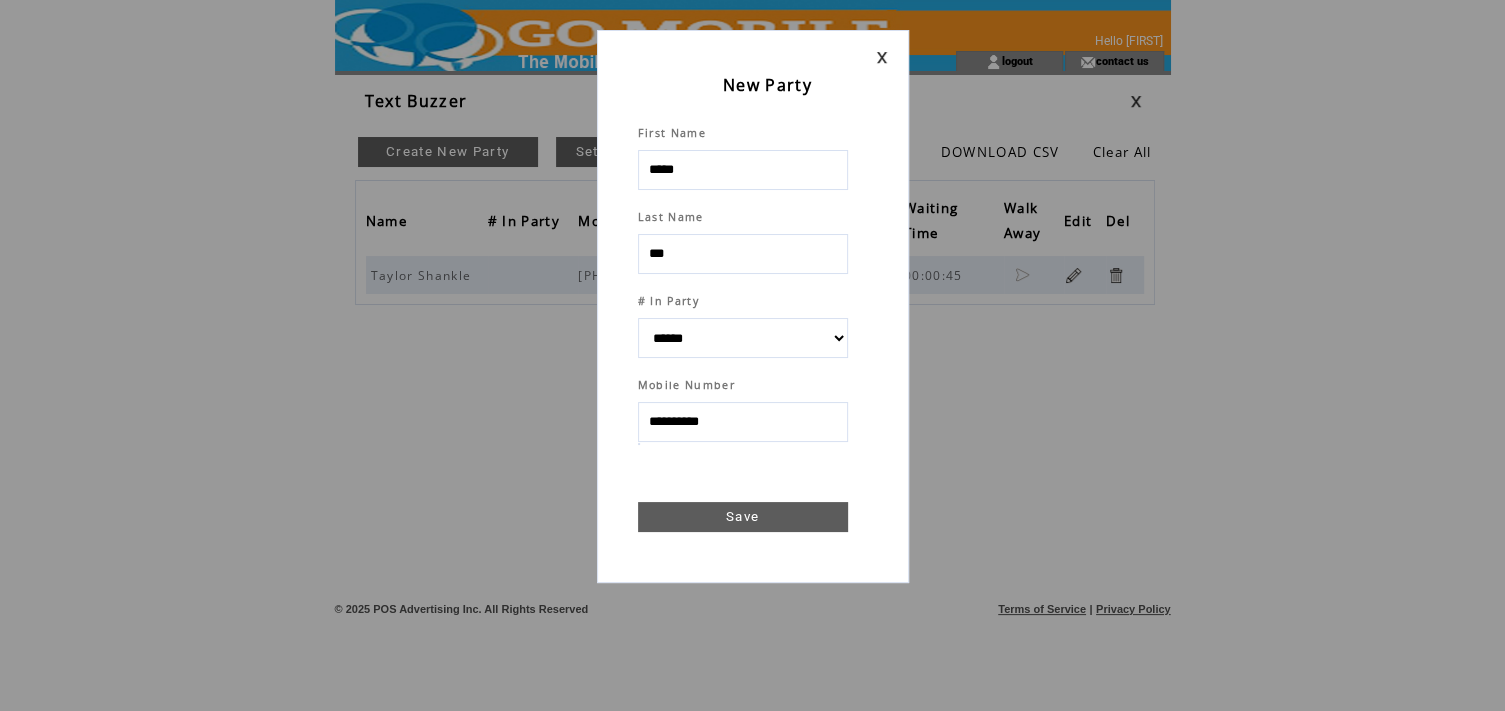 click on "Save" at bounding box center (743, 517) 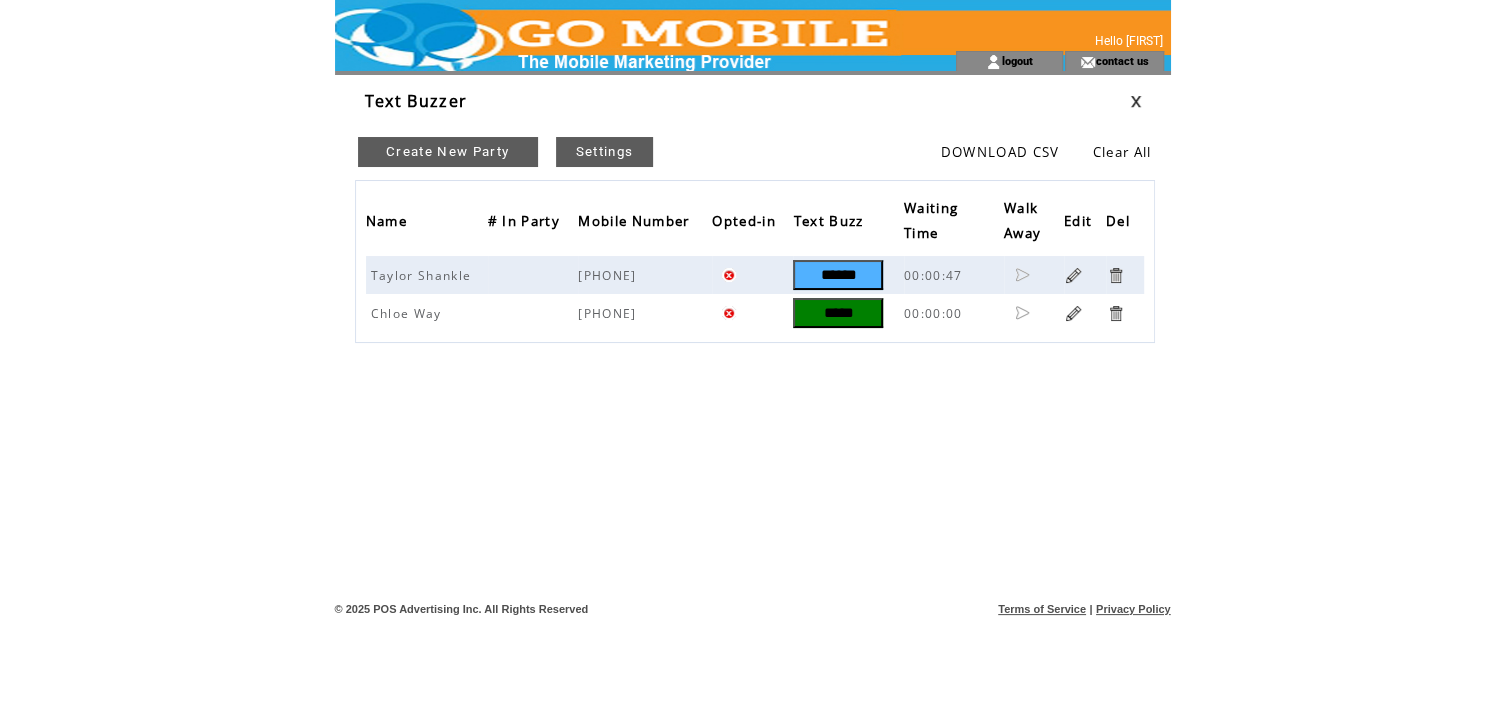 click on "*****" at bounding box center (838, 313) 